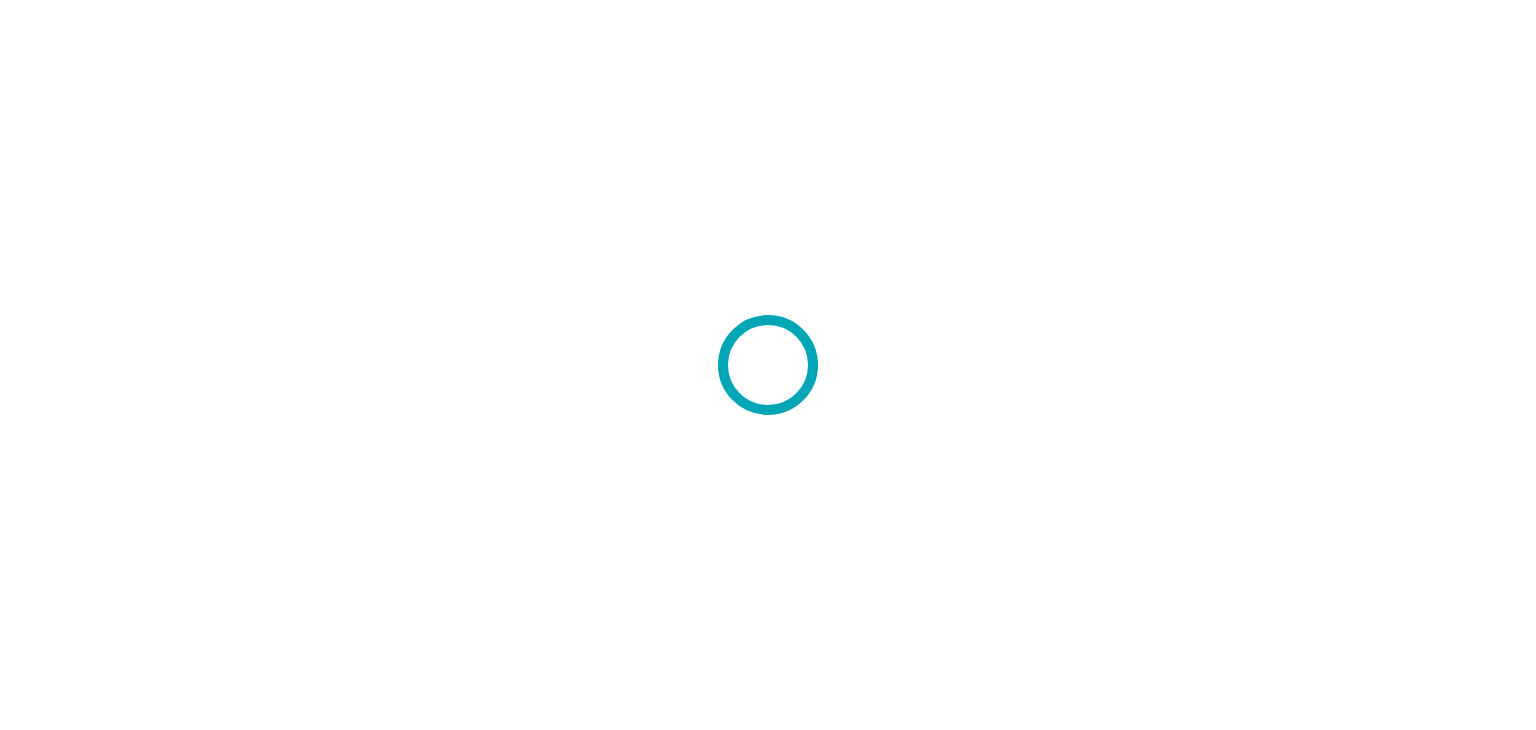scroll, scrollTop: 0, scrollLeft: 0, axis: both 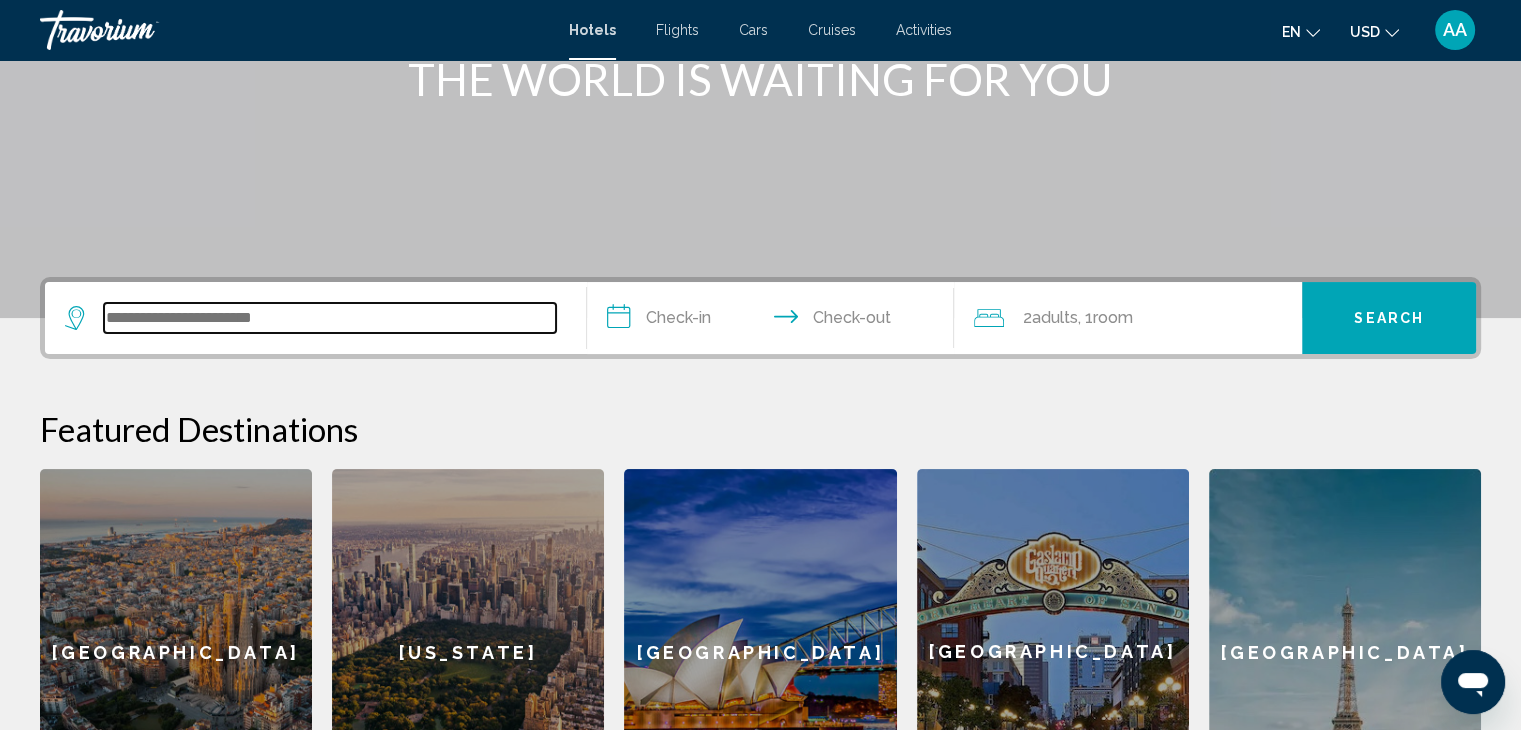 click at bounding box center (330, 318) 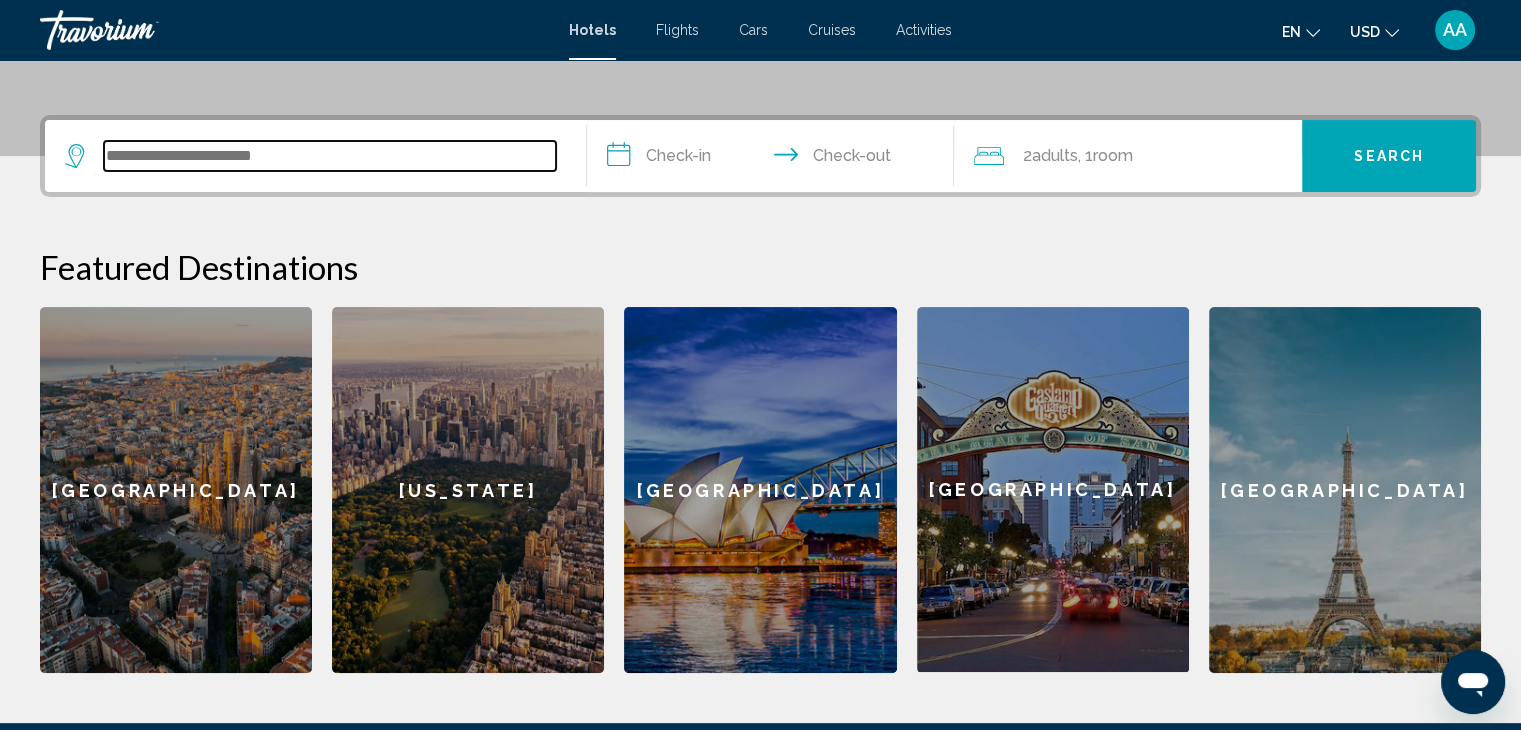 scroll, scrollTop: 493, scrollLeft: 0, axis: vertical 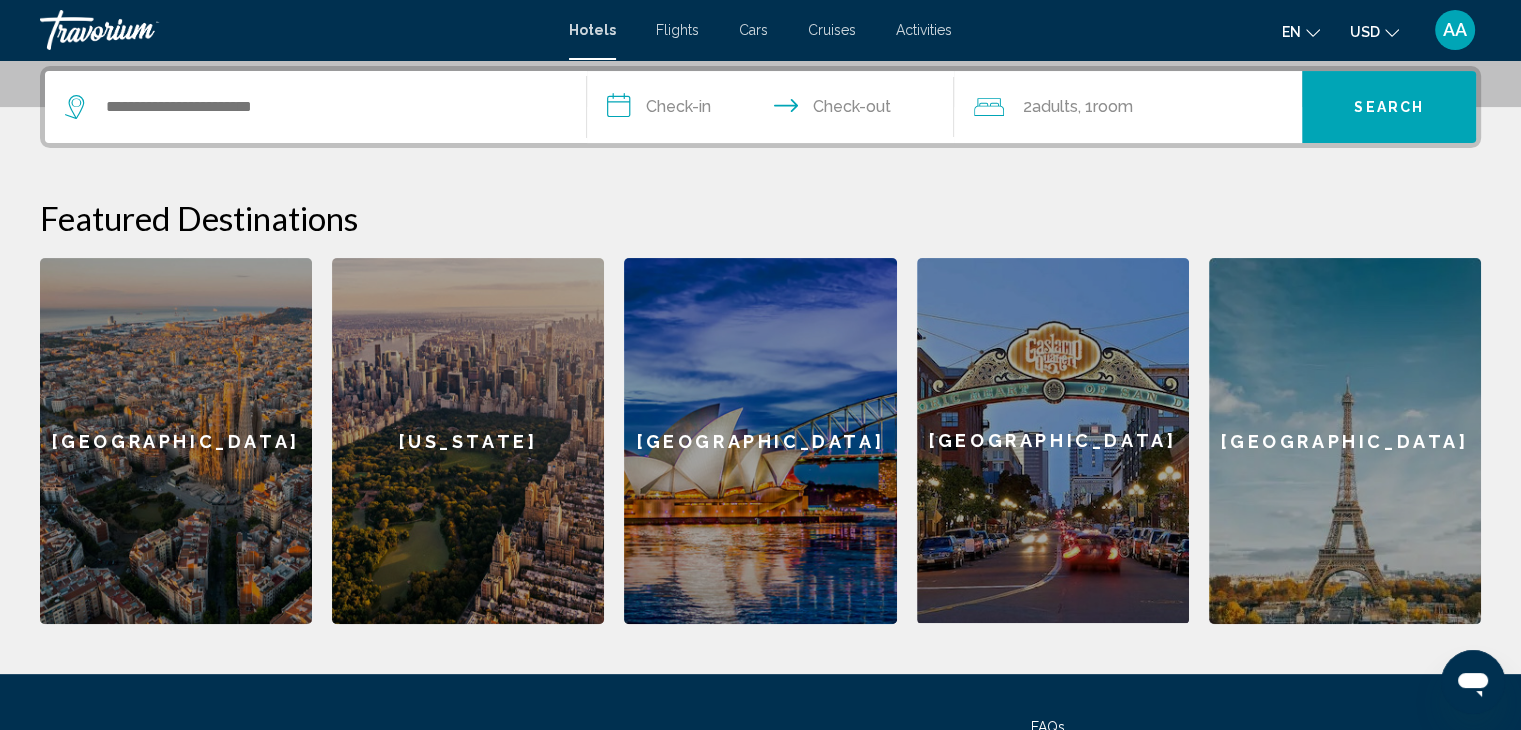 click 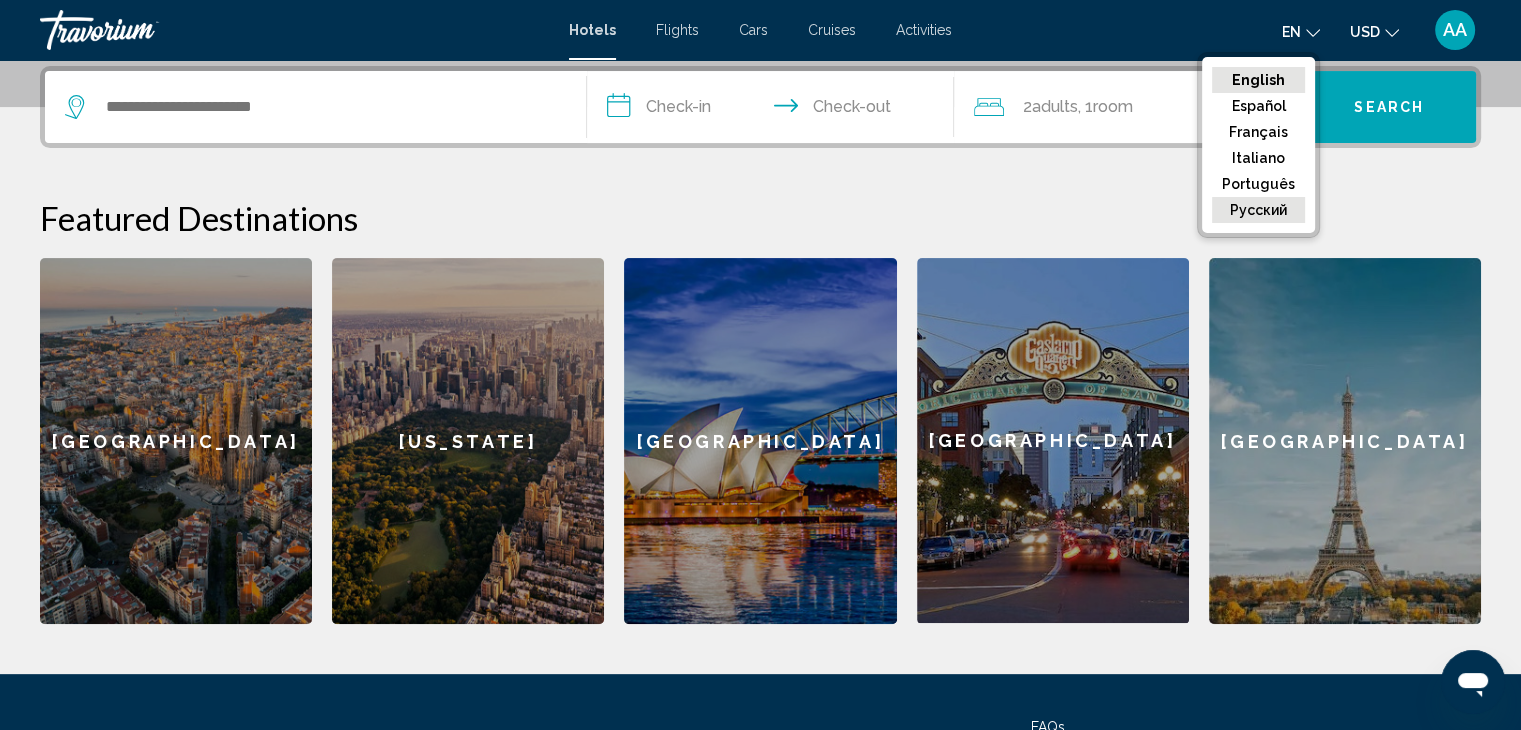 click on "русский" 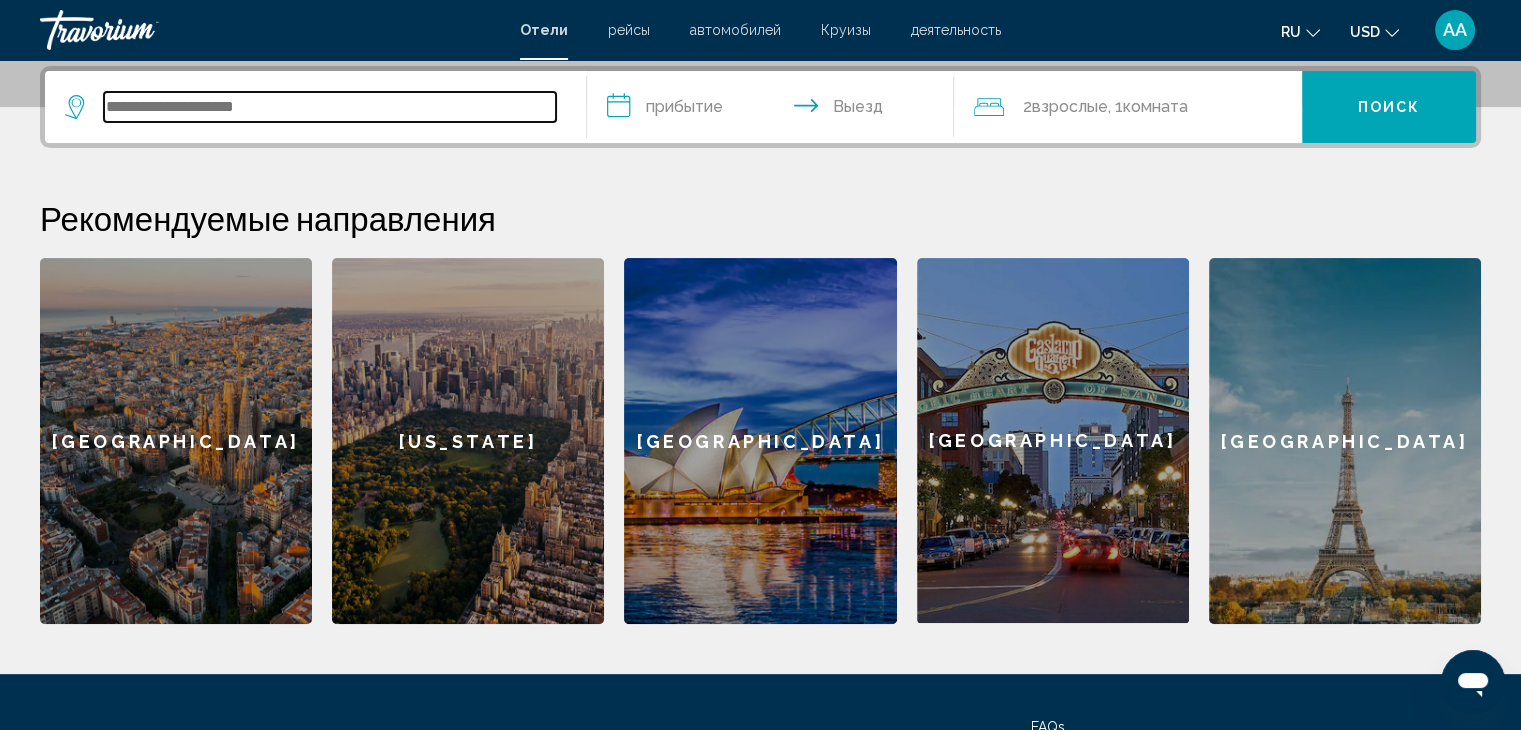 click at bounding box center (330, 107) 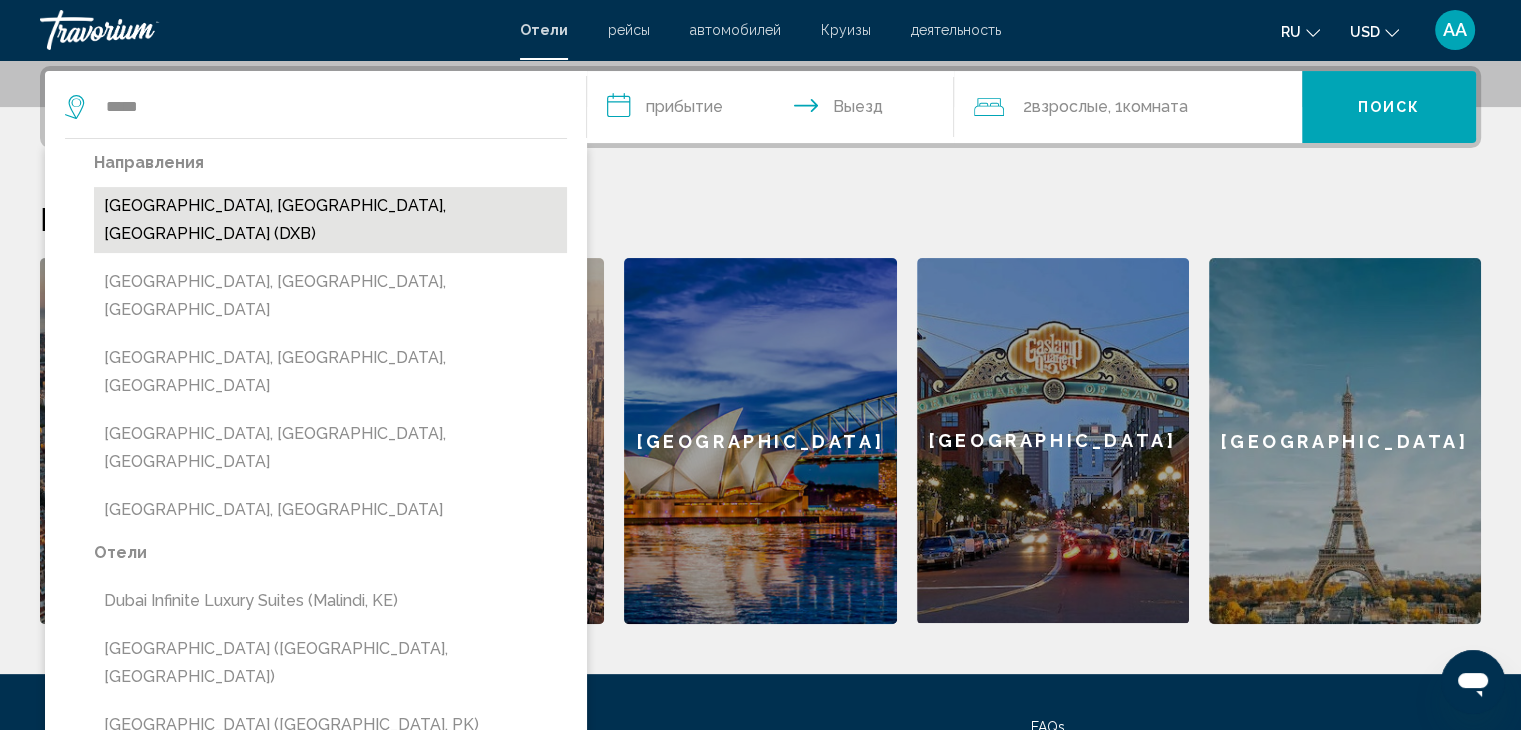 click on "[GEOGRAPHIC_DATA], [GEOGRAPHIC_DATA], [GEOGRAPHIC_DATA] (DXB)" at bounding box center [330, 220] 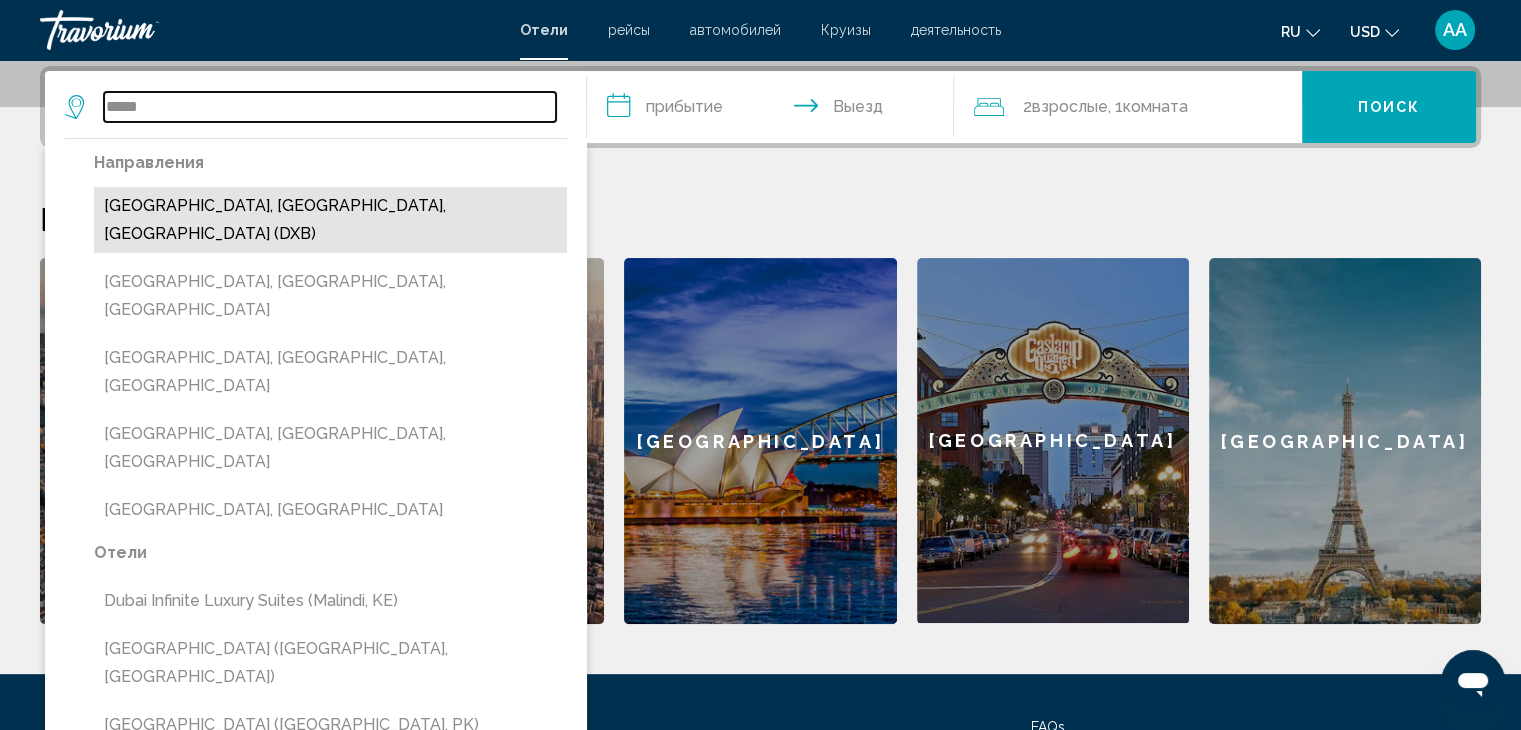 type on "**********" 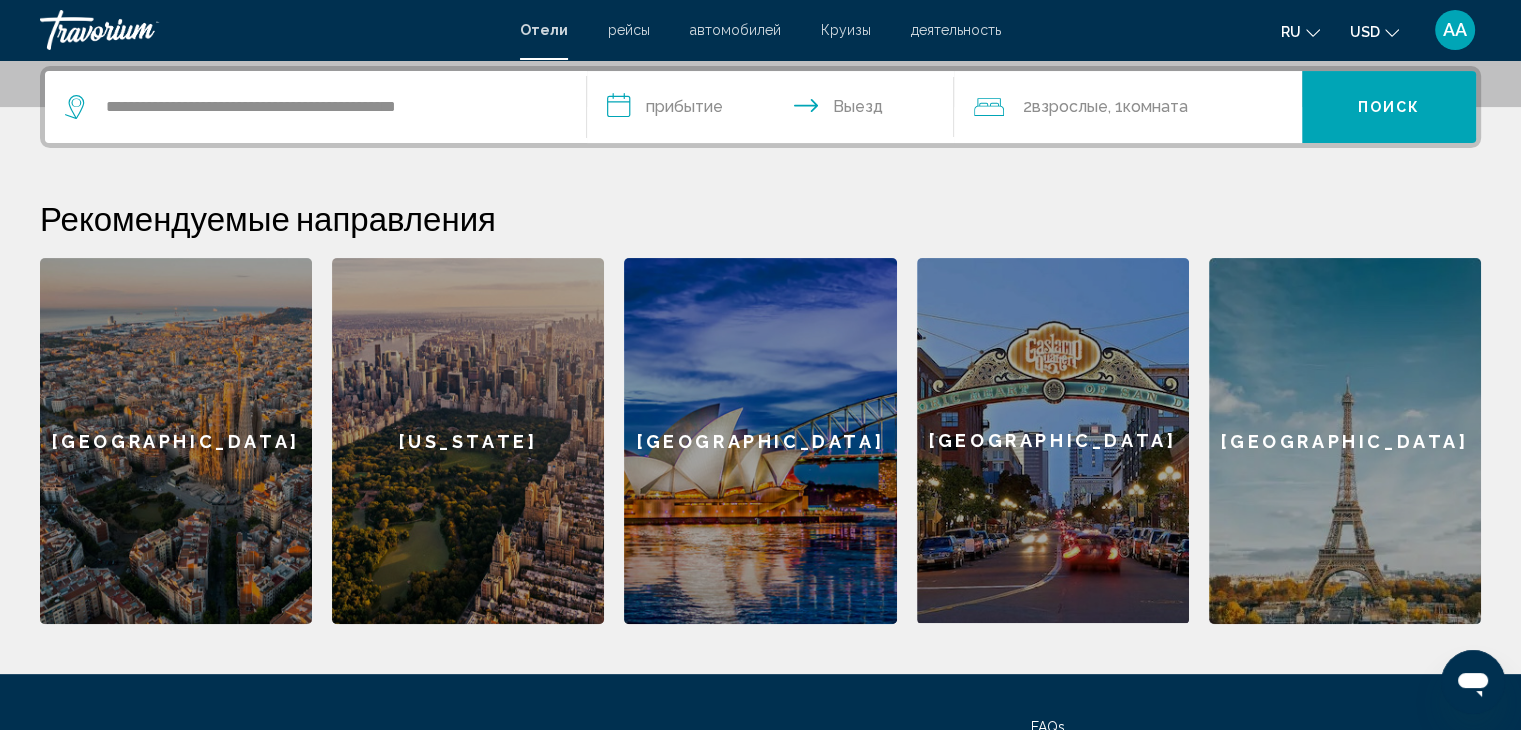 click on "**********" at bounding box center [775, 110] 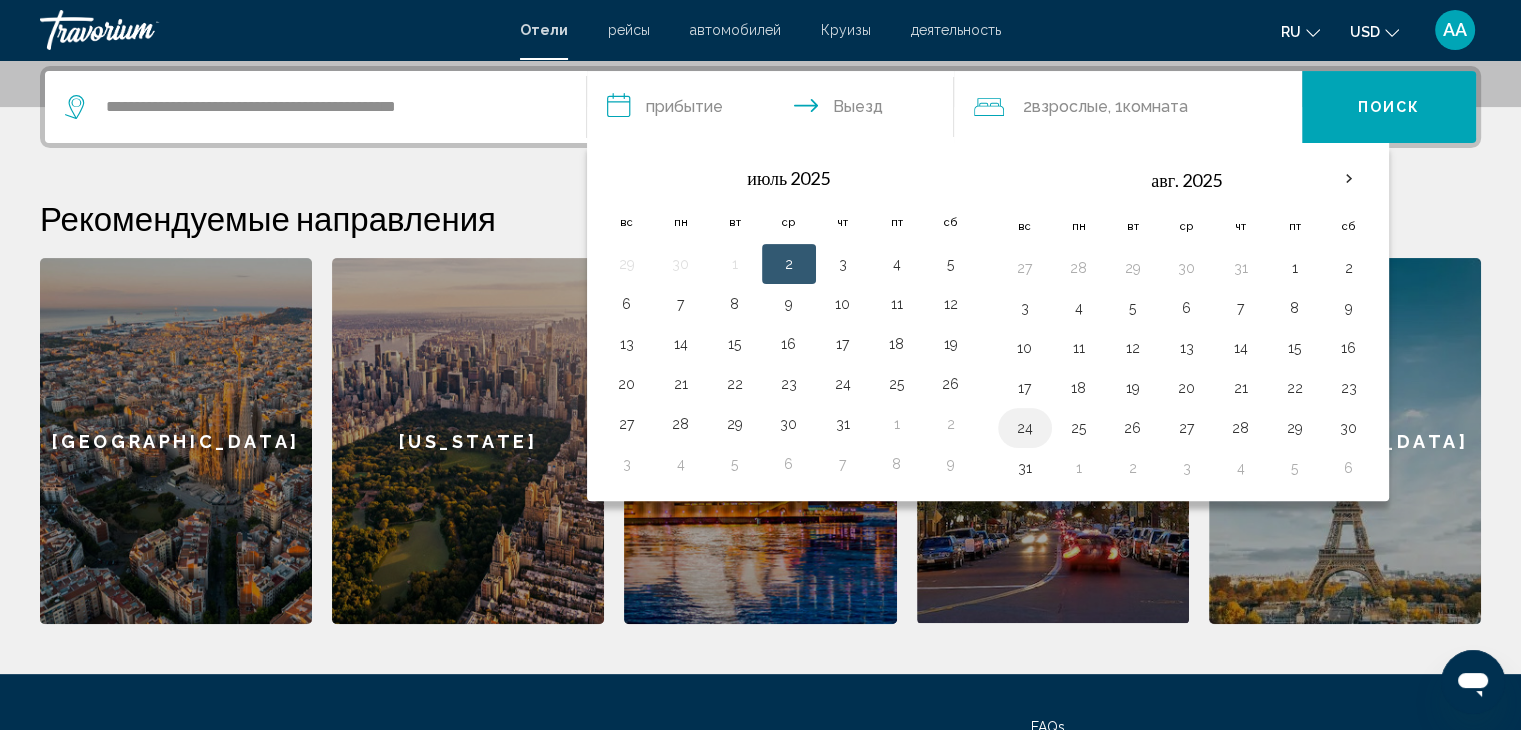 click on "24" at bounding box center (1025, 428) 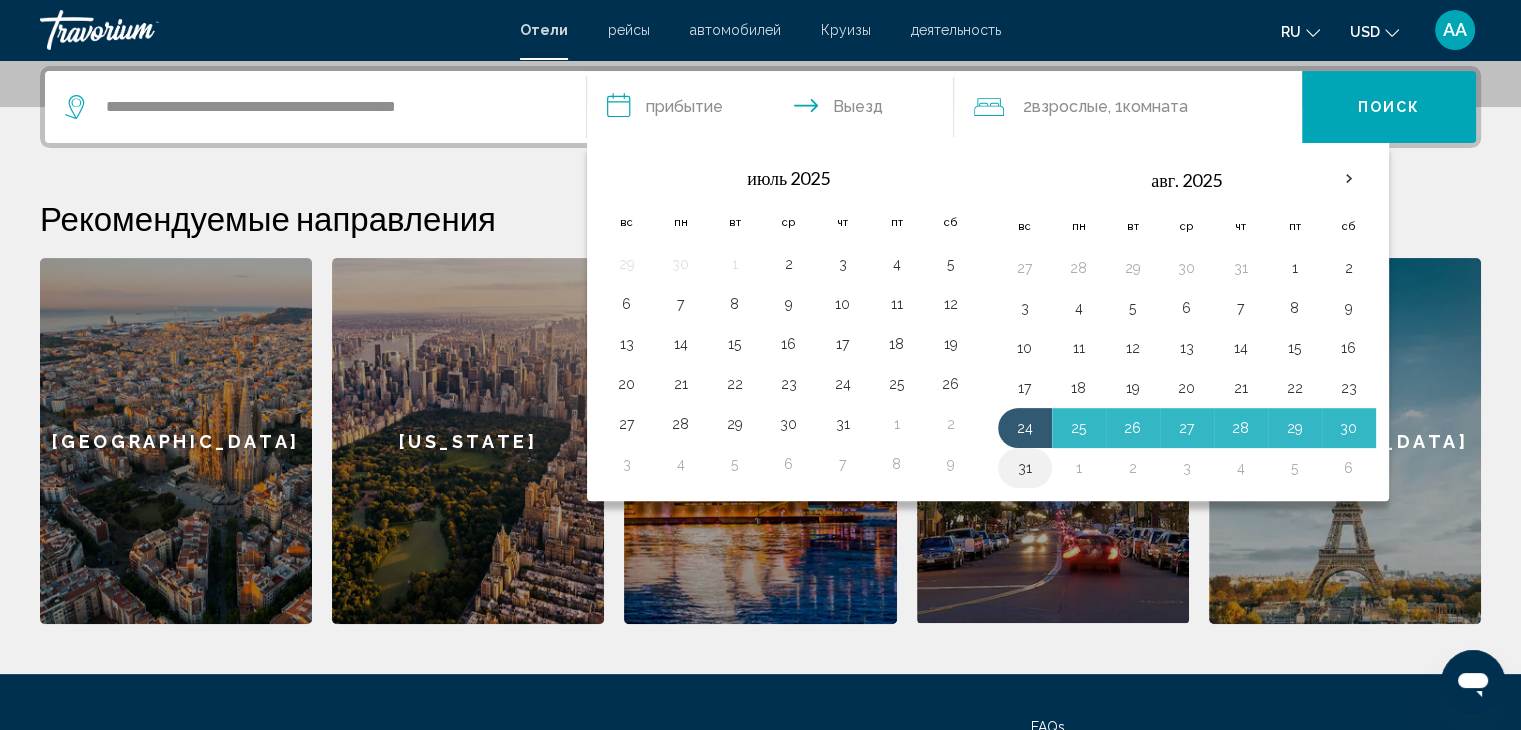 click on "31" at bounding box center [1025, 468] 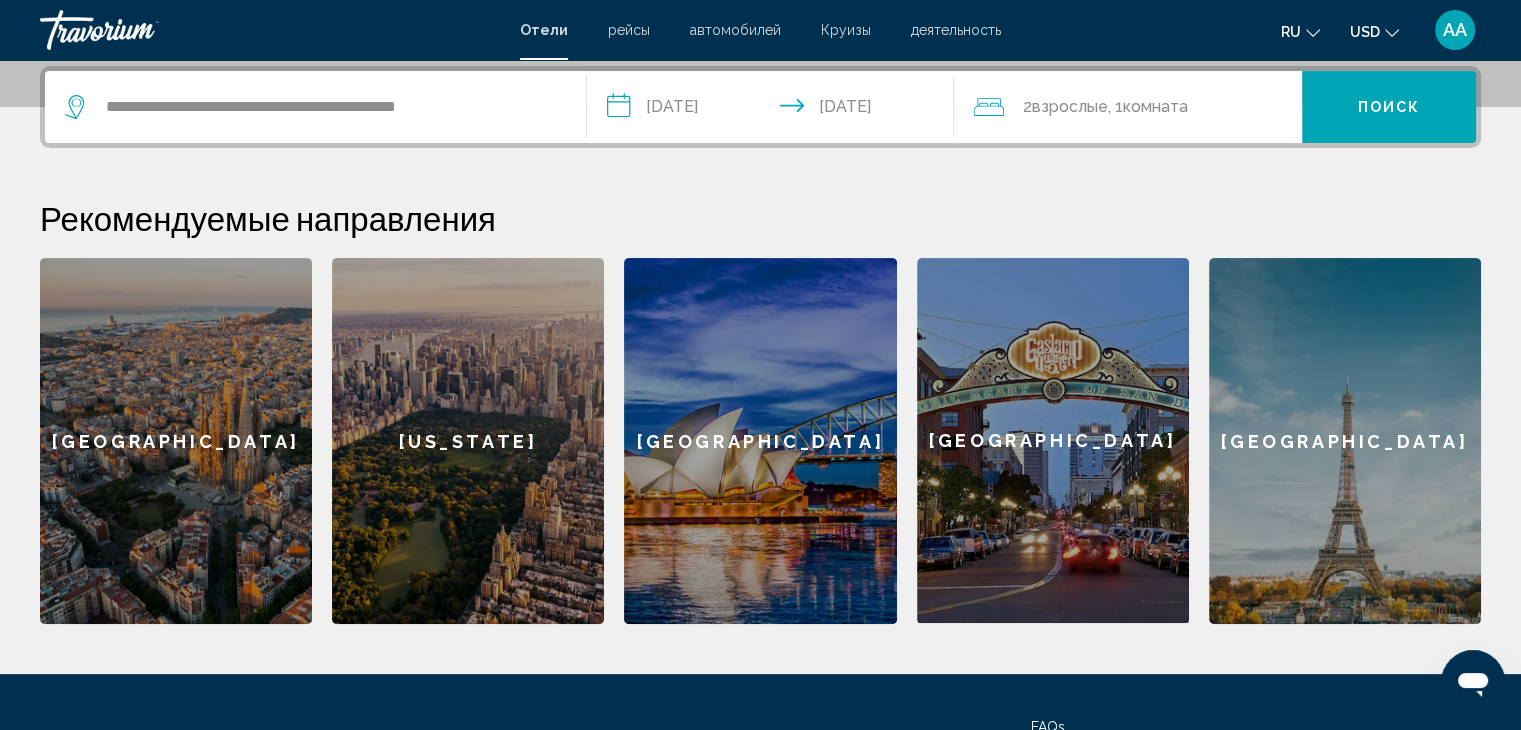 click on "Поиск" at bounding box center (1389, 108) 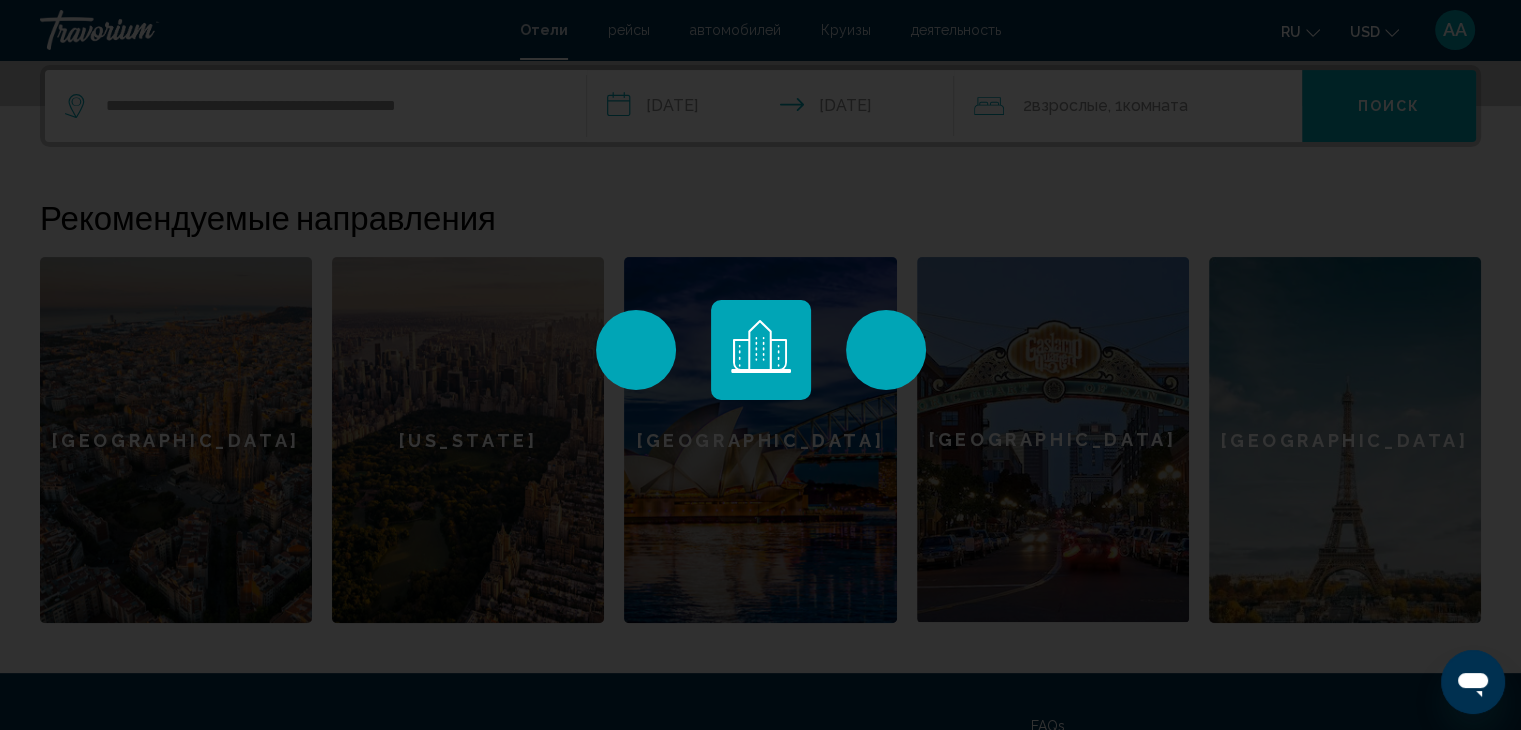 scroll, scrollTop: 493, scrollLeft: 0, axis: vertical 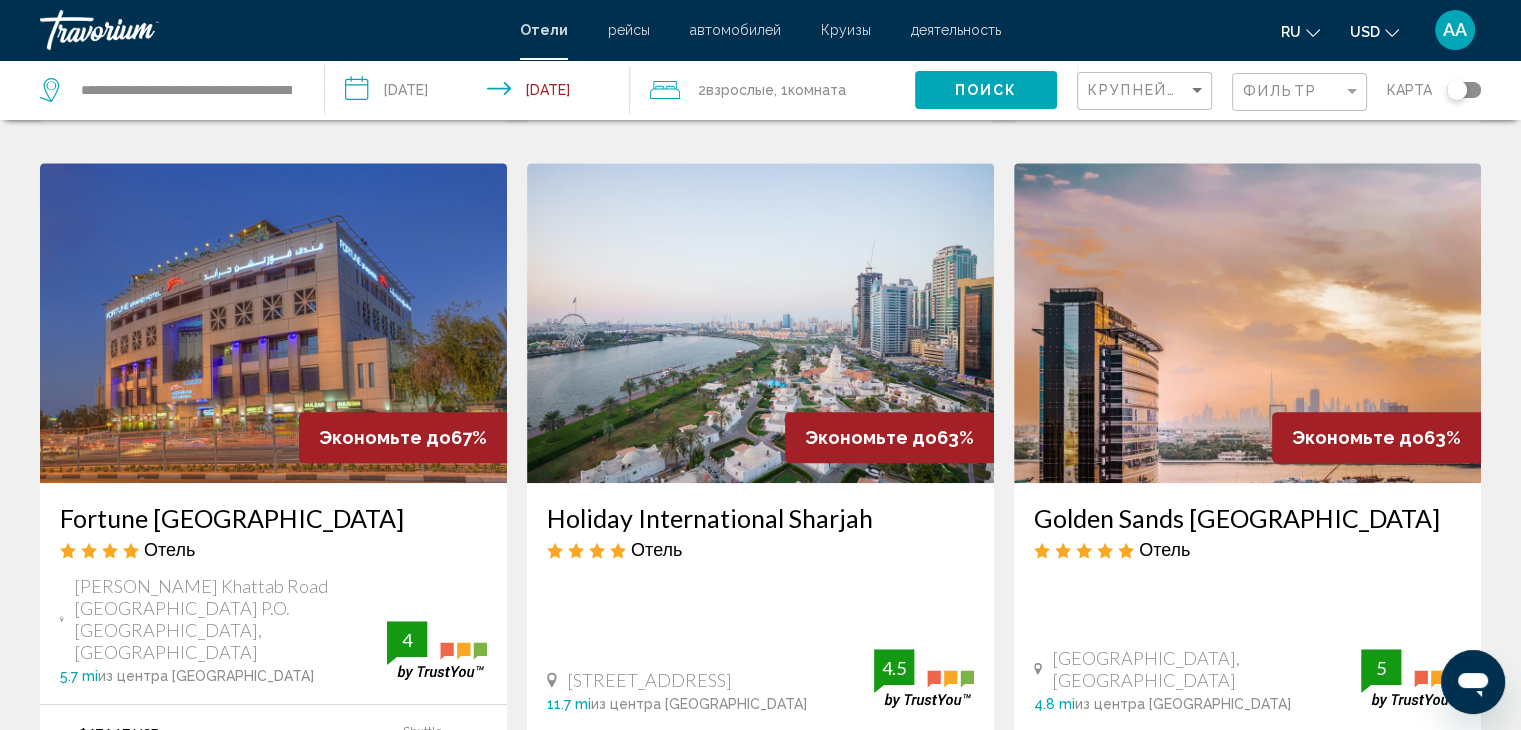 click at bounding box center [1247, 323] 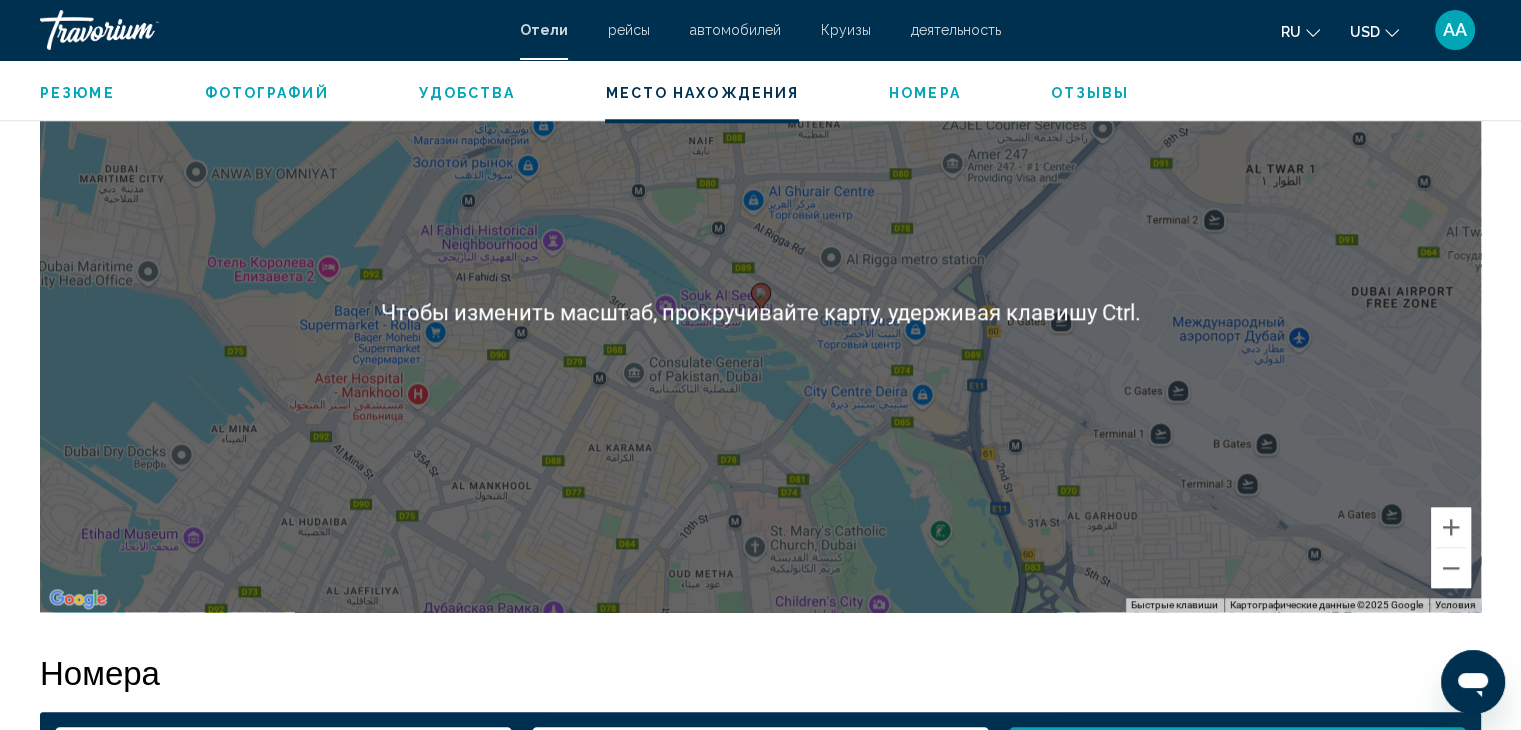 scroll, scrollTop: 1900, scrollLeft: 0, axis: vertical 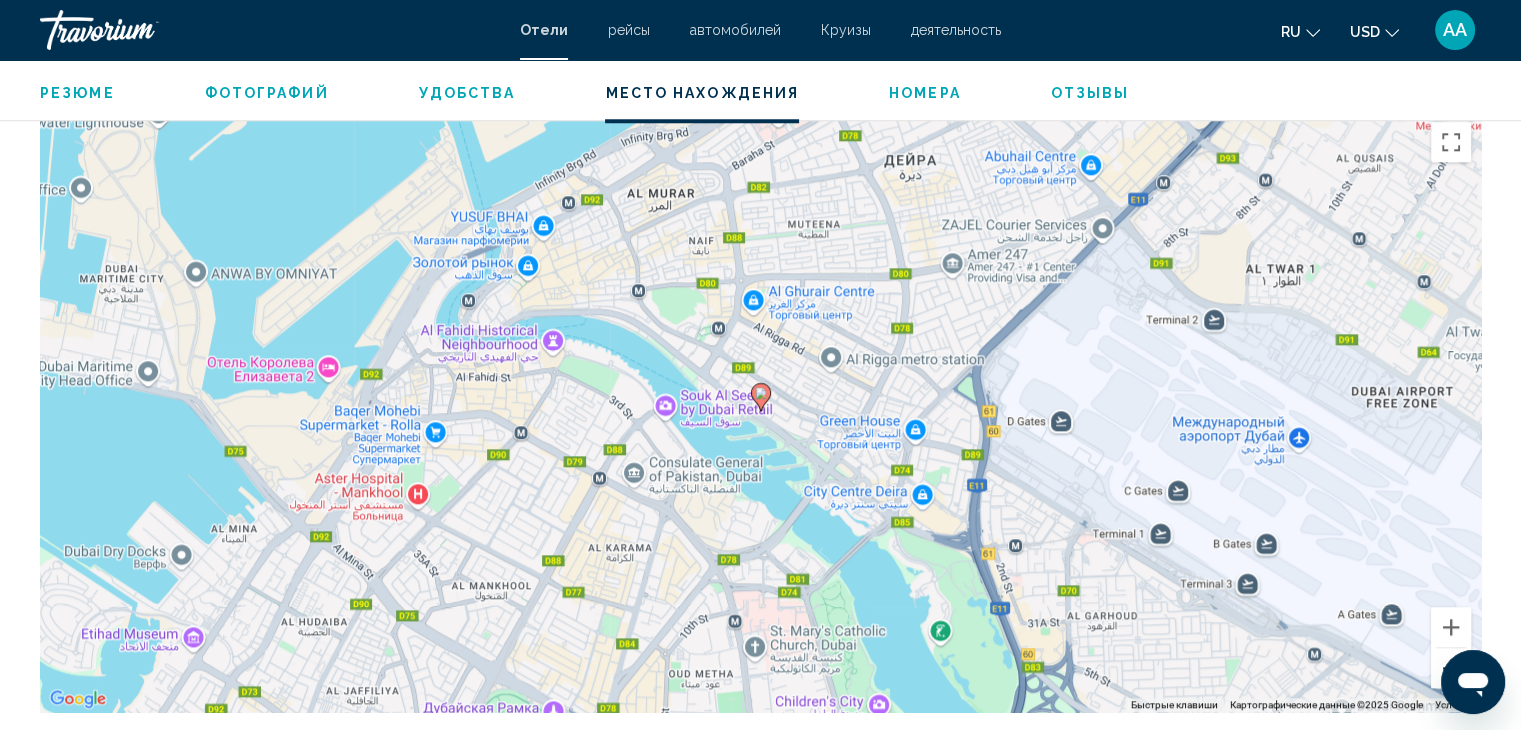 click at bounding box center (1451, 668) 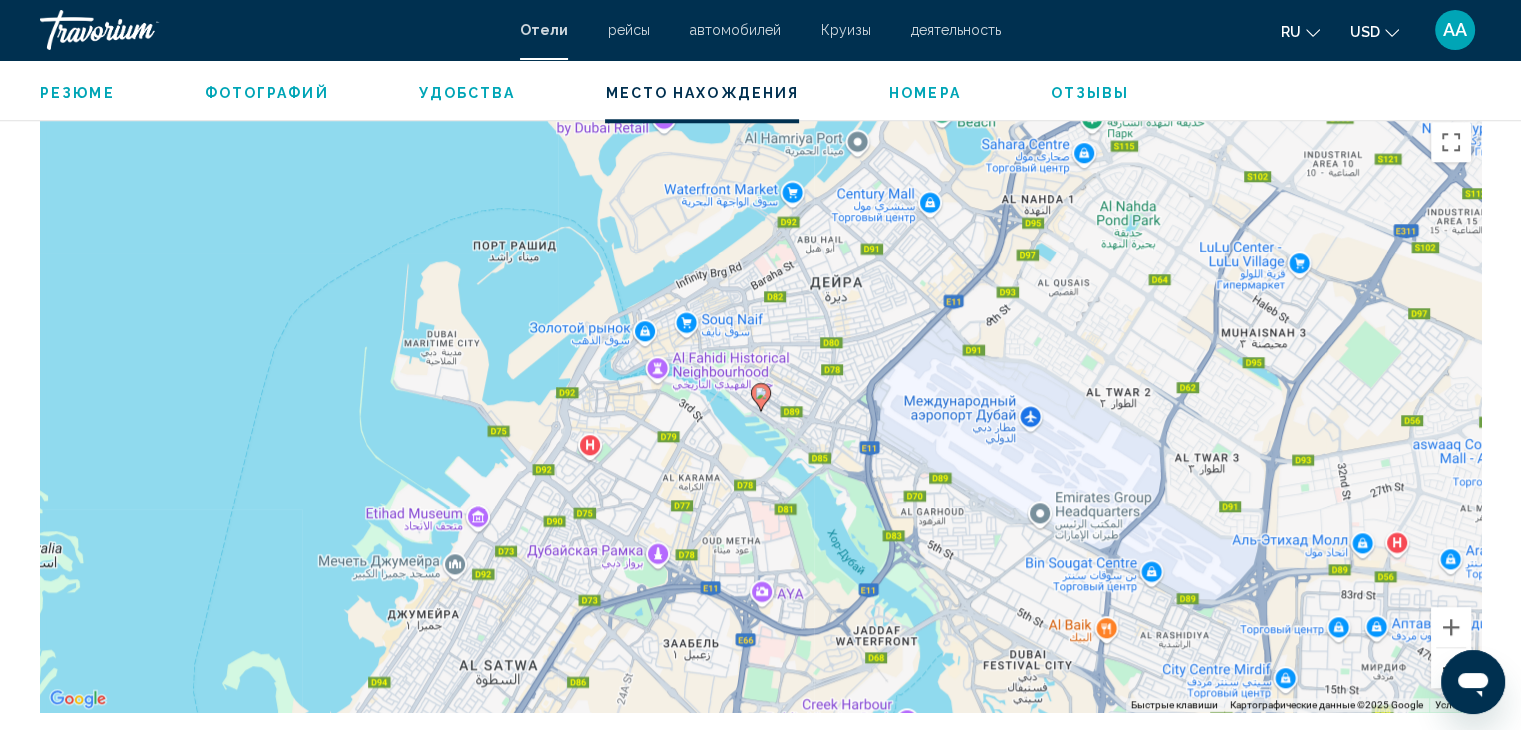 click at bounding box center (1451, 668) 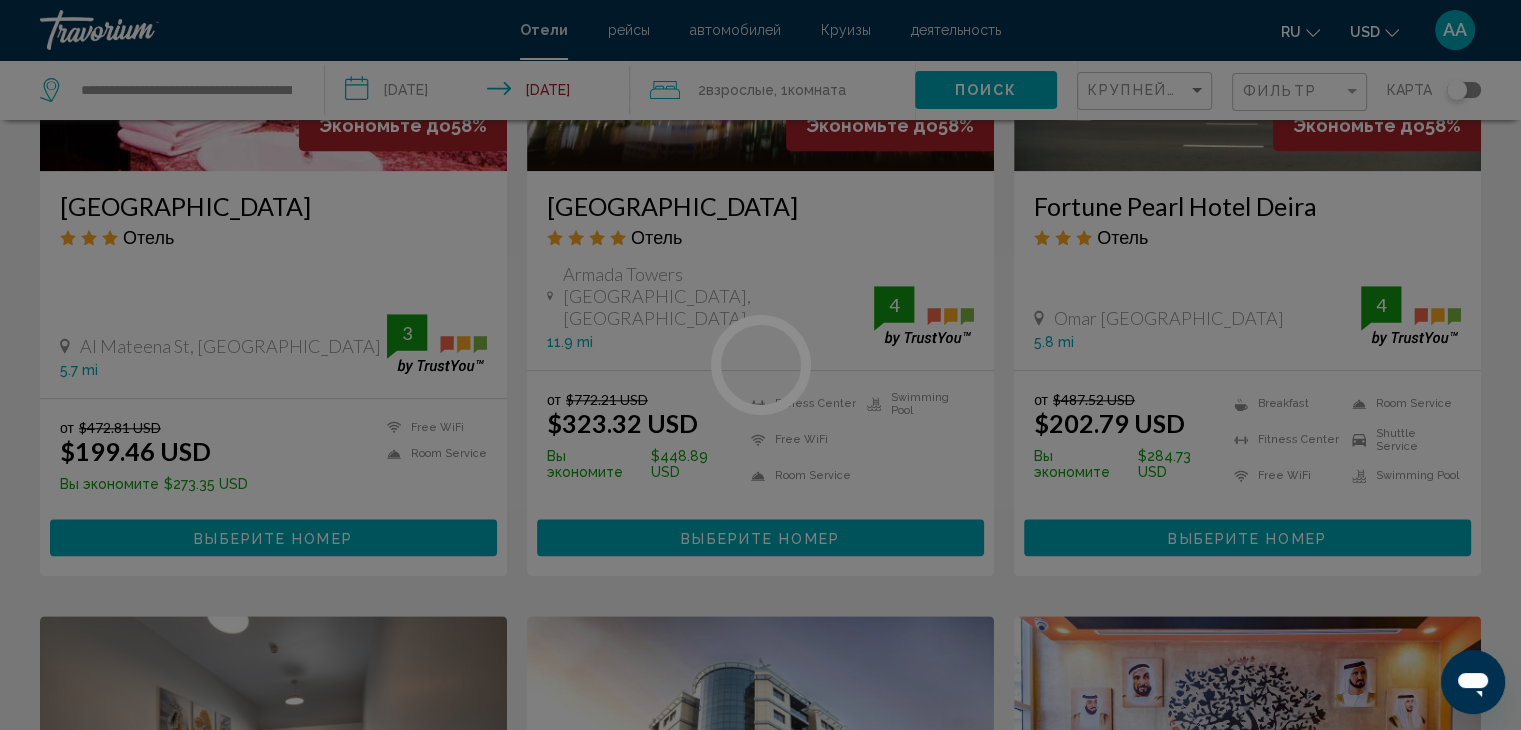 scroll, scrollTop: 0, scrollLeft: 0, axis: both 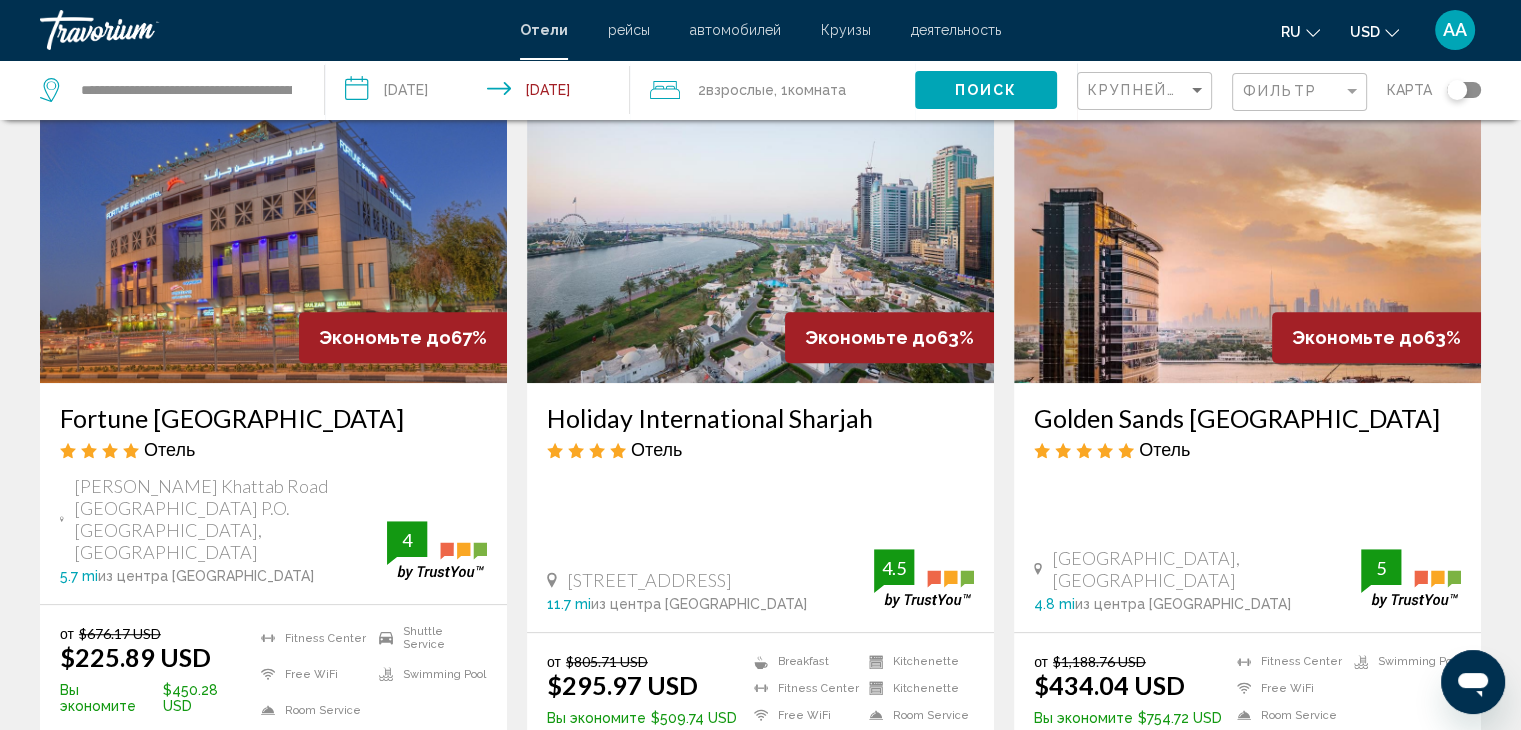 click 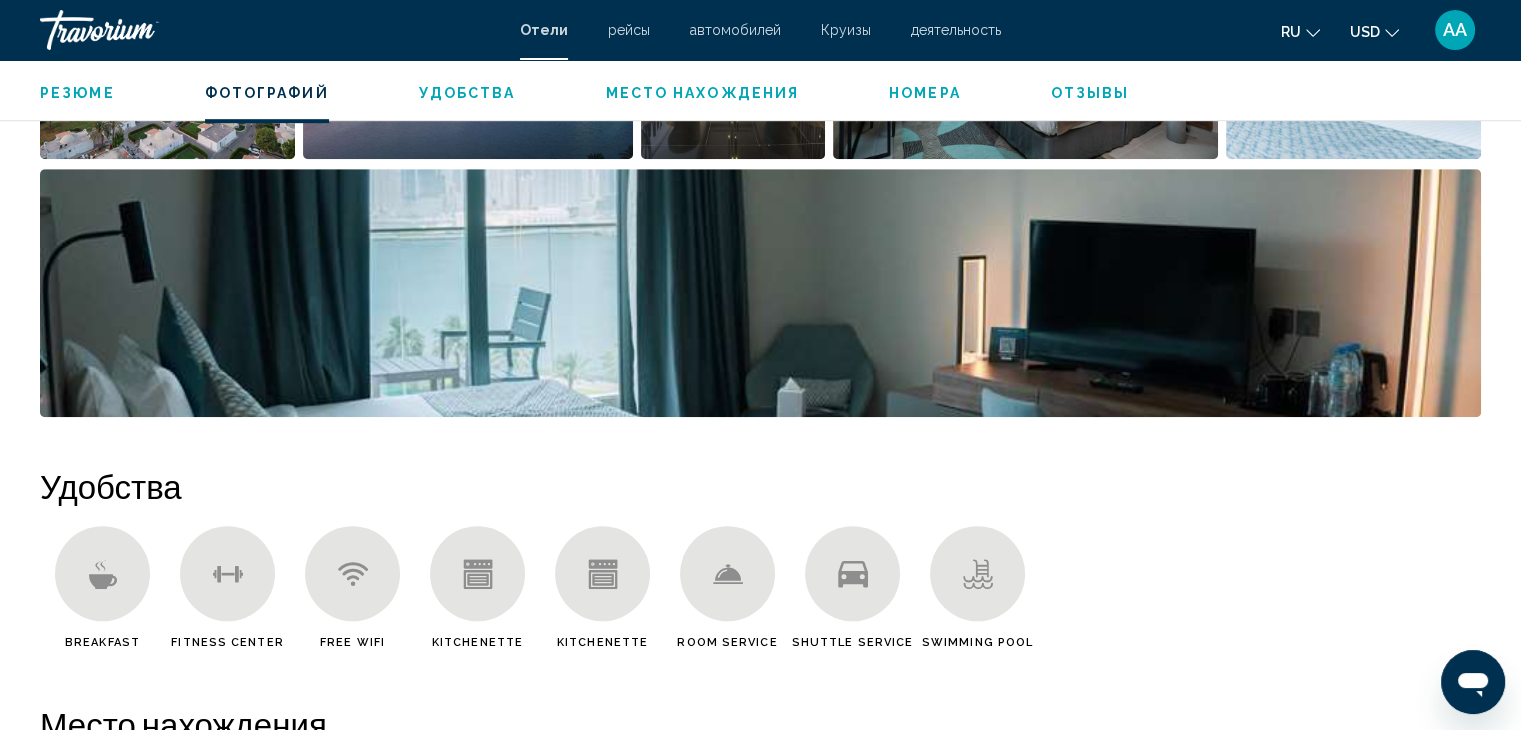 scroll, scrollTop: 1300, scrollLeft: 0, axis: vertical 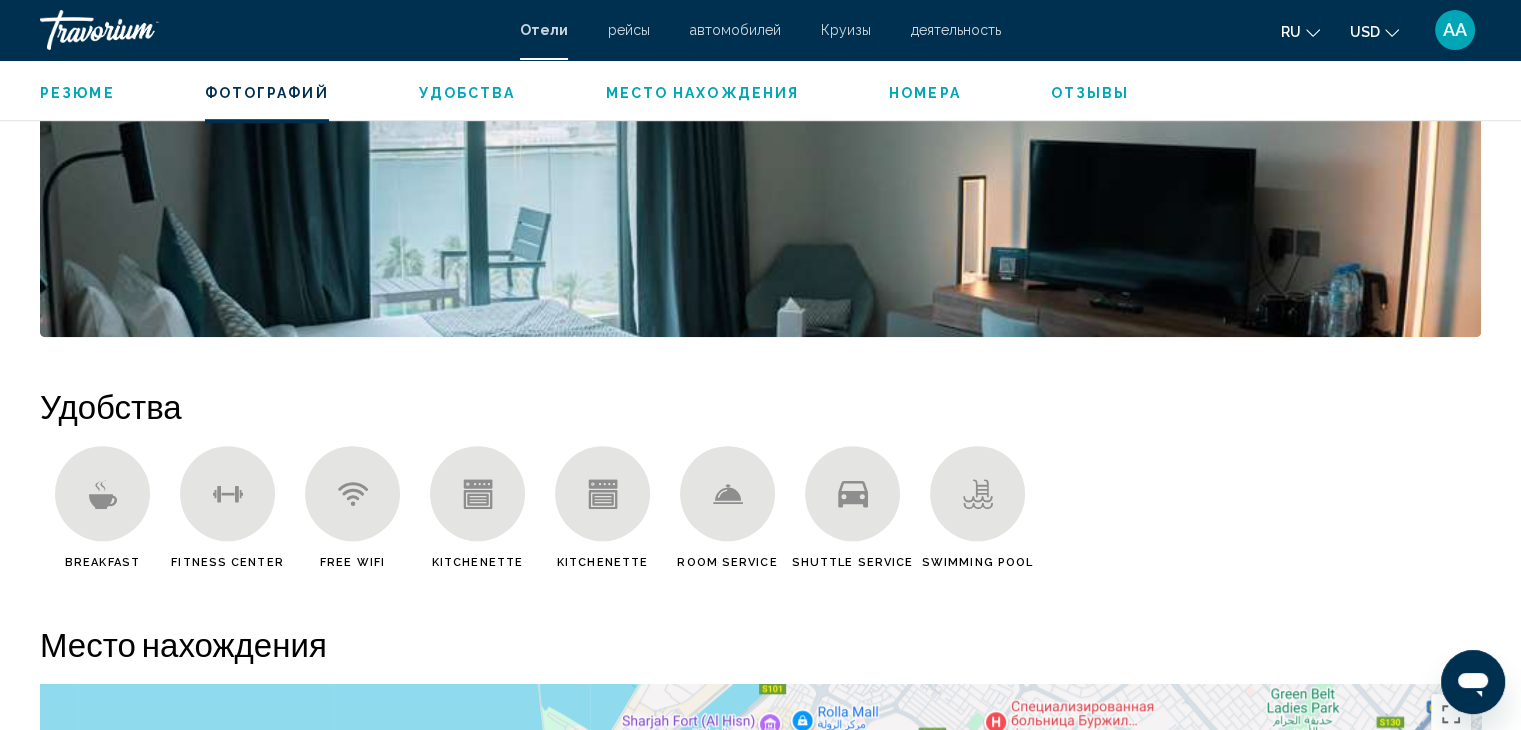 click 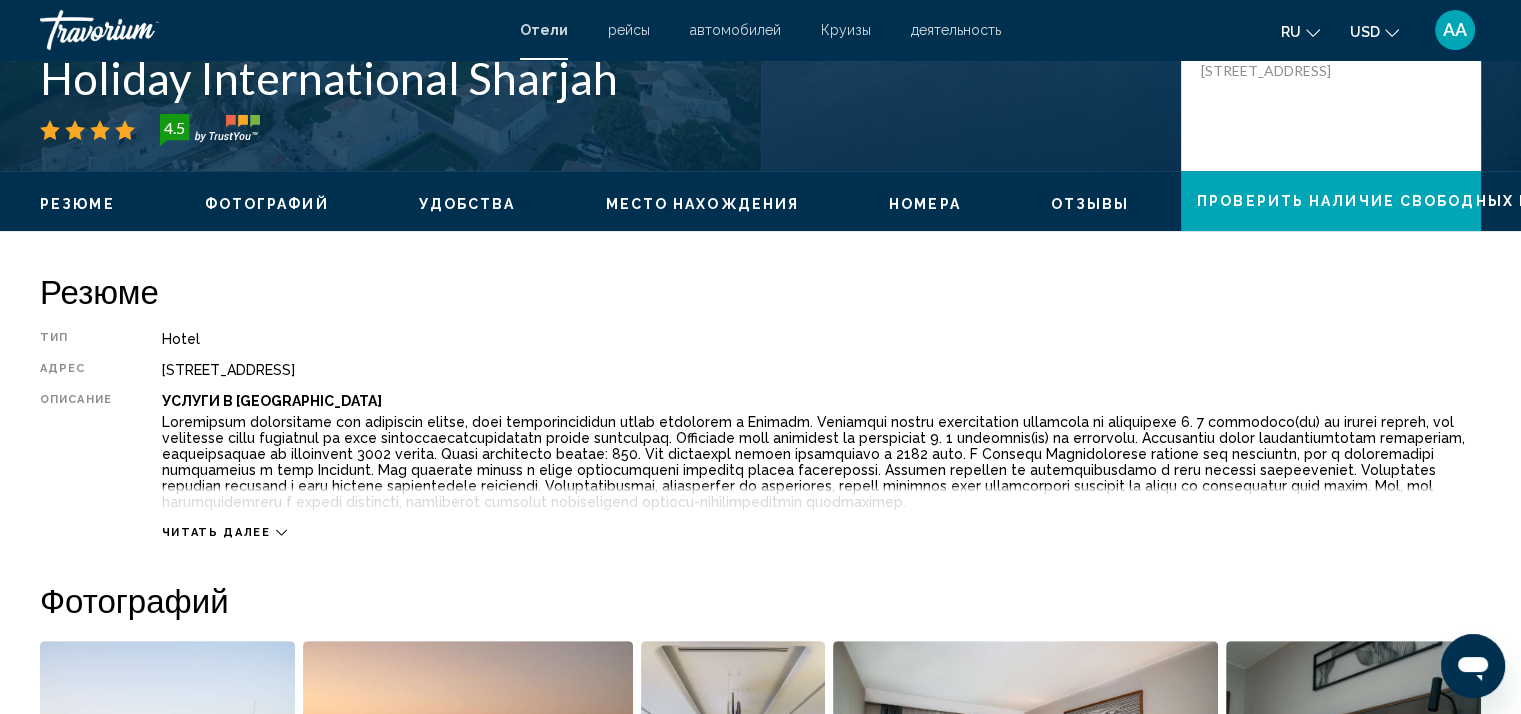 scroll, scrollTop: 500, scrollLeft: 0, axis: vertical 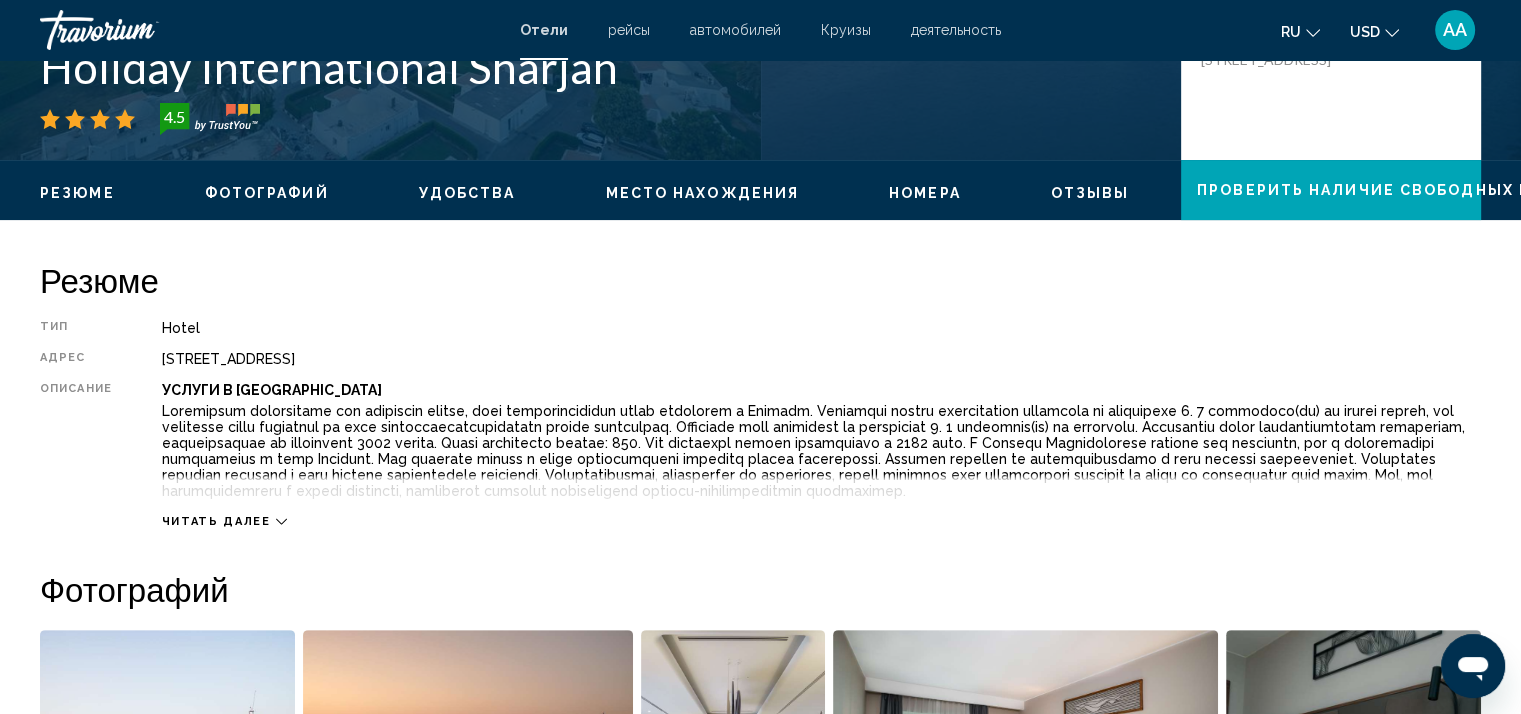 click 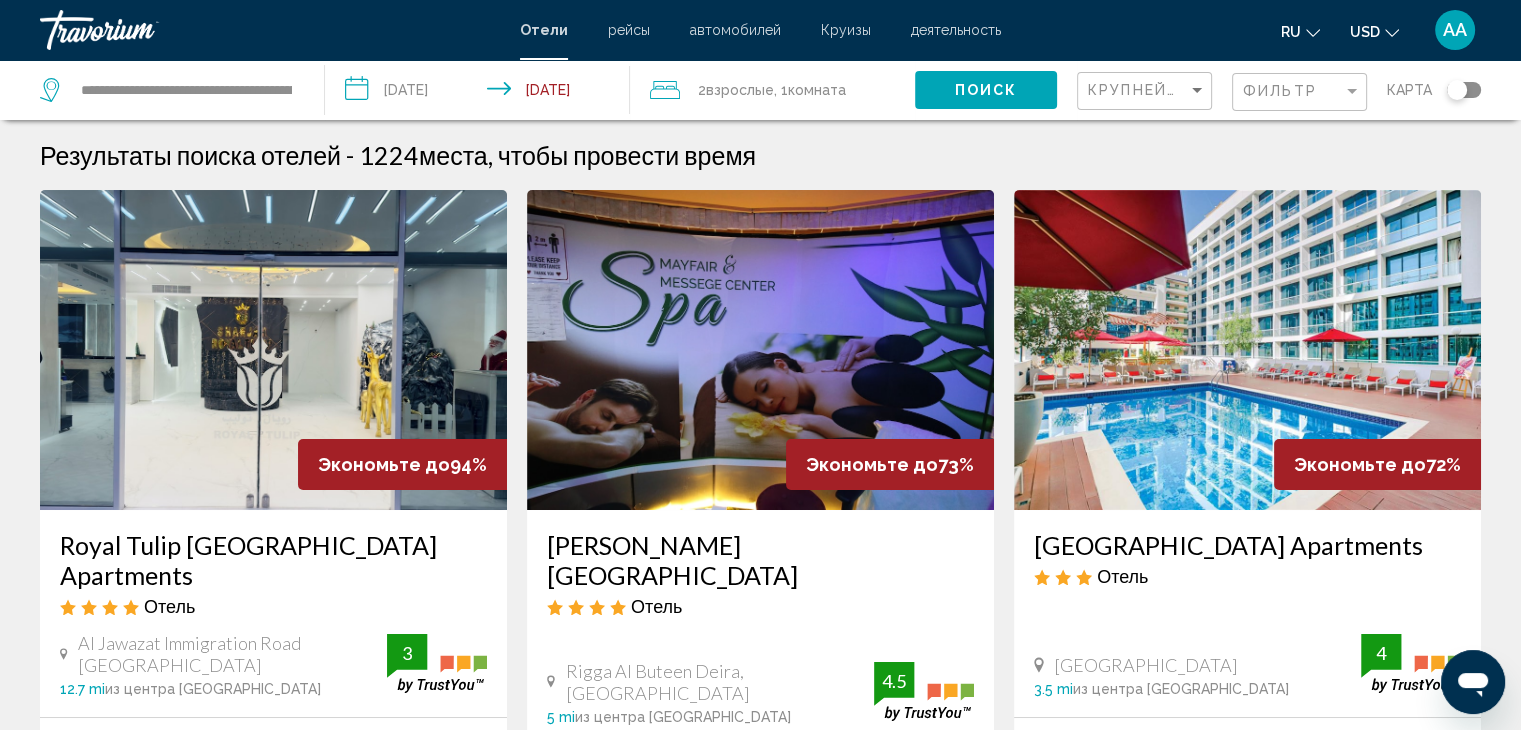 scroll, scrollTop: 0, scrollLeft: 0, axis: both 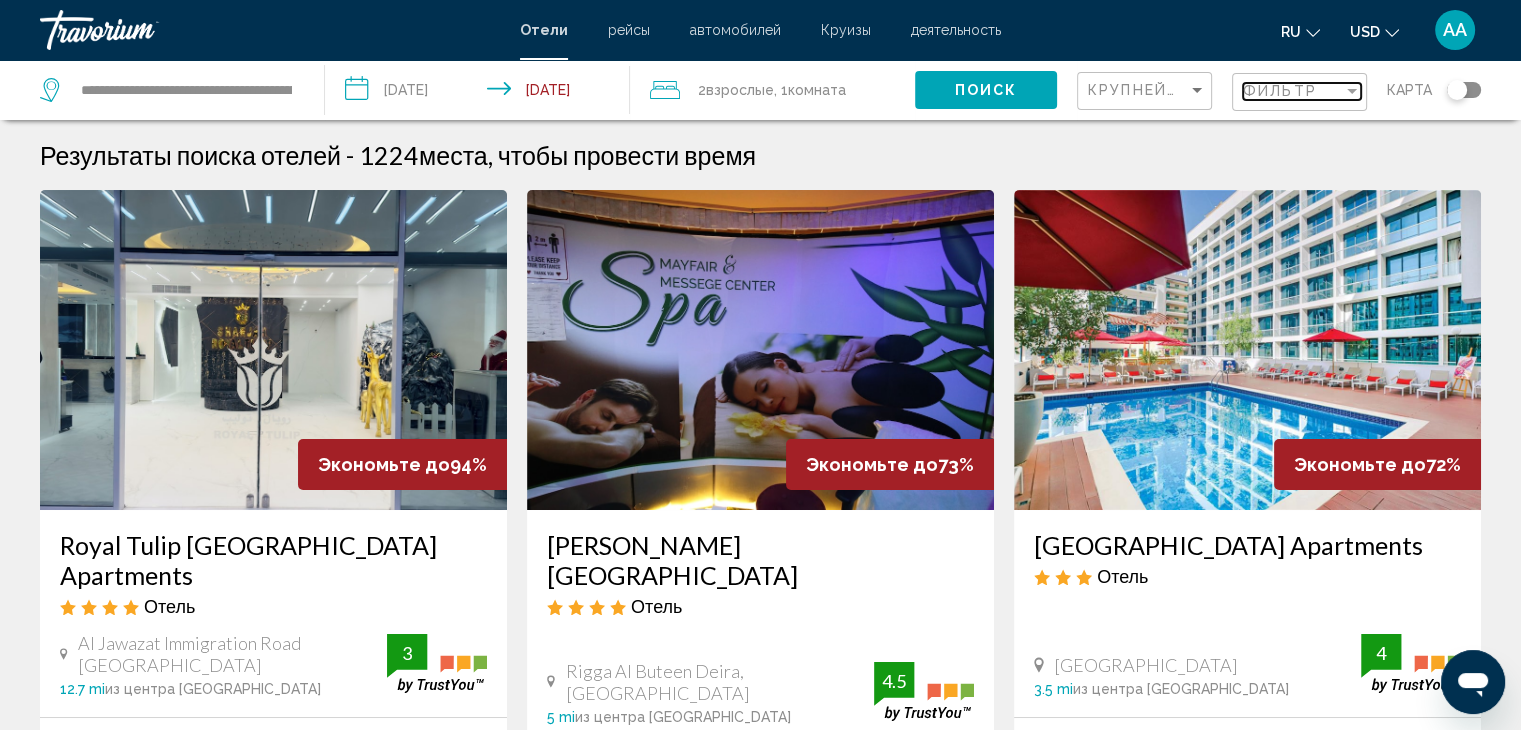 click on "Фильтр" at bounding box center [1293, 91] 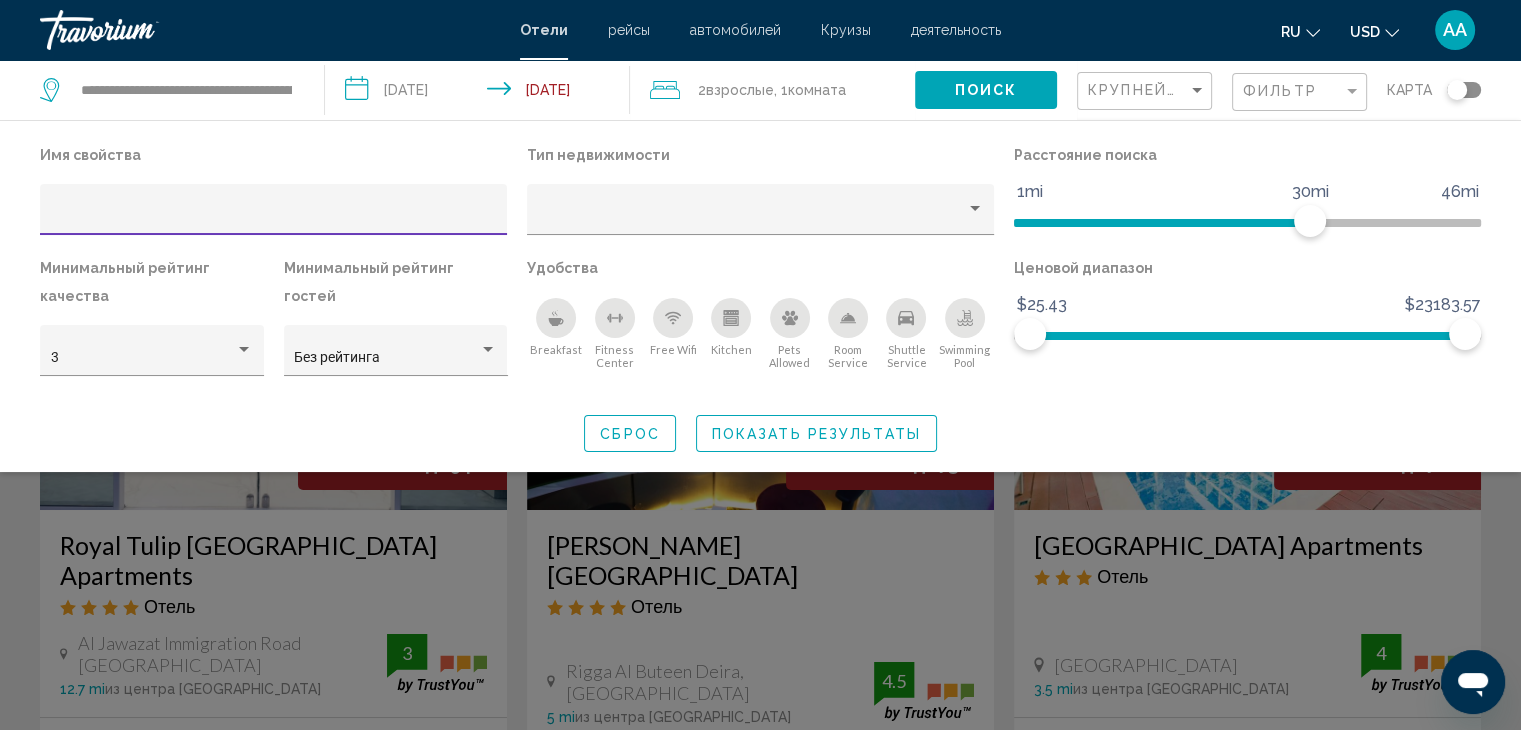 click 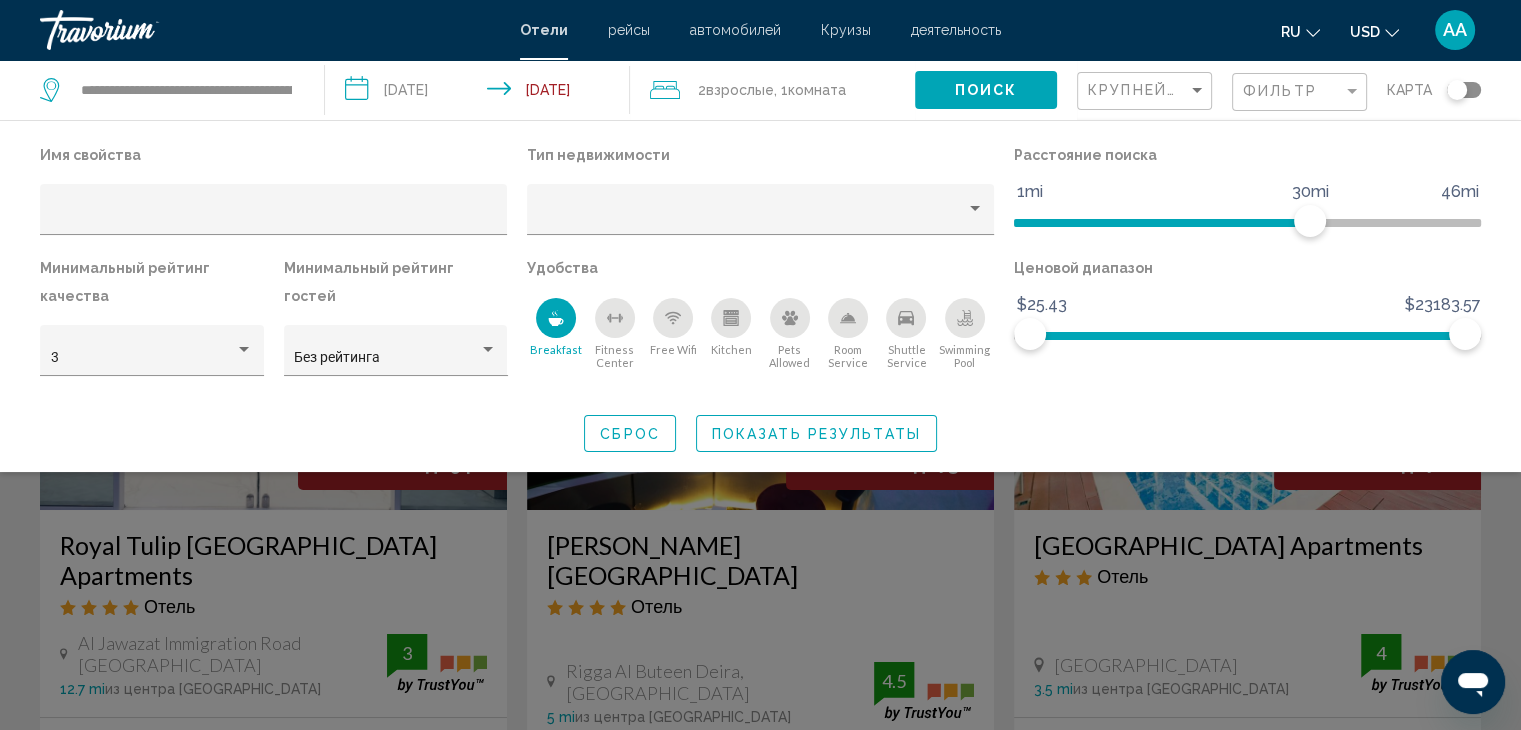 click 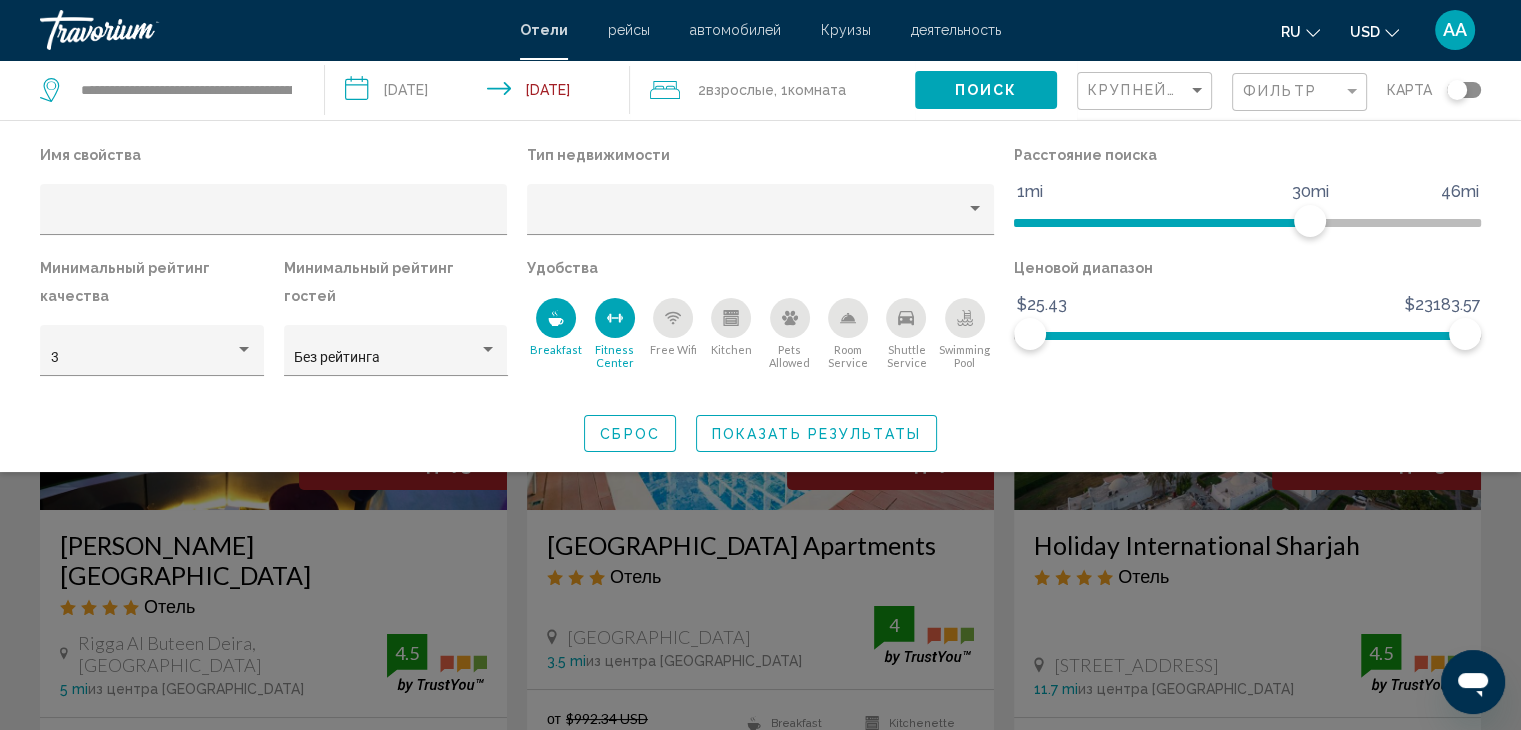 click 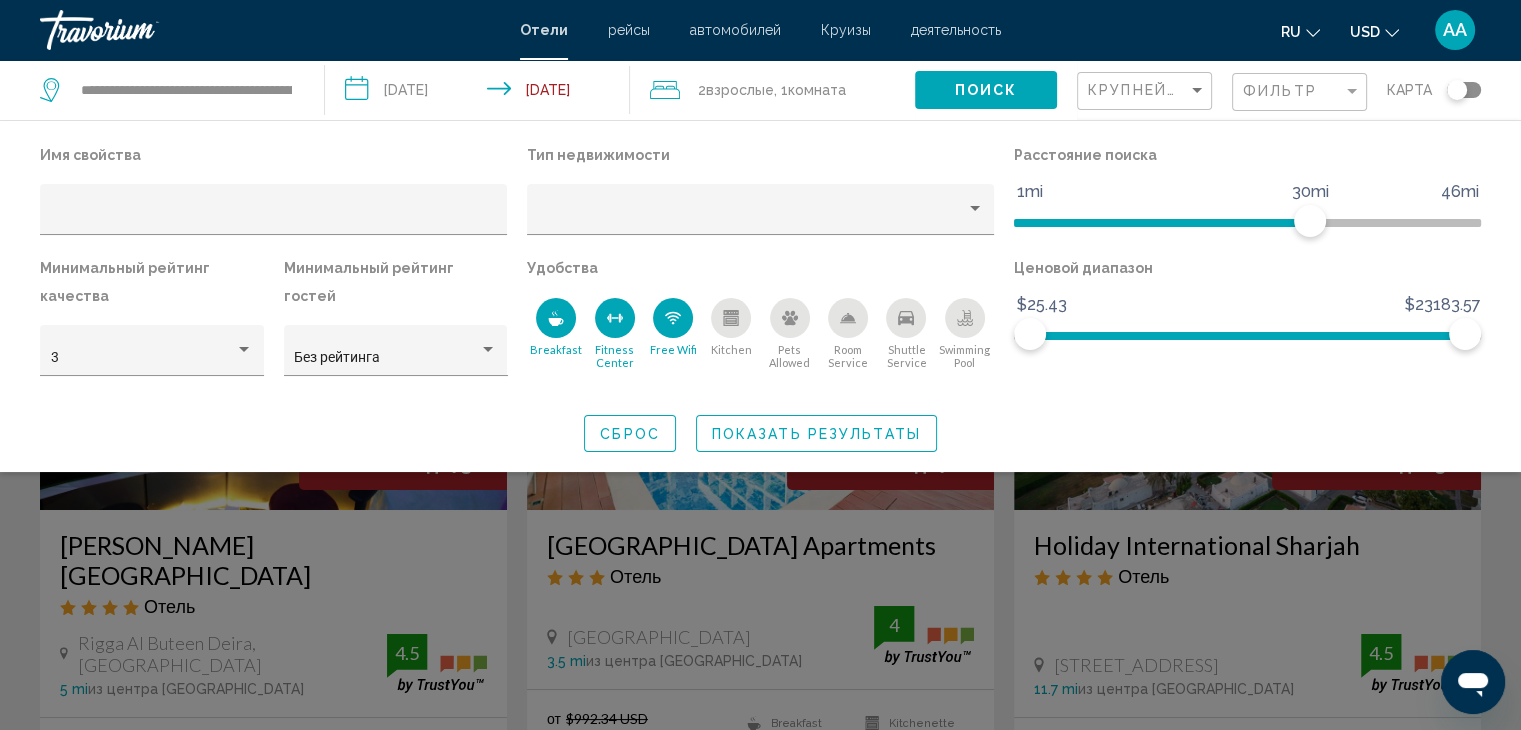 click 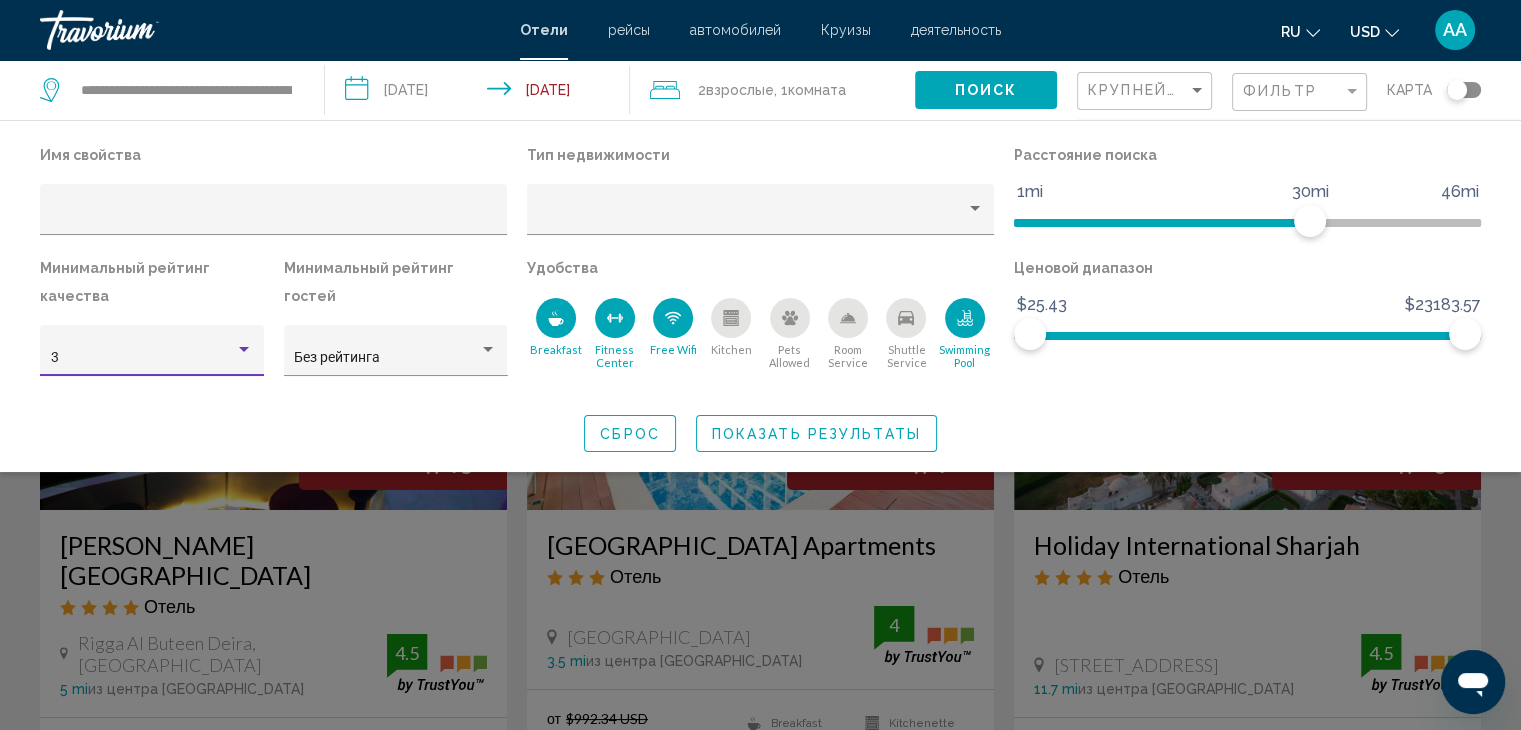 click at bounding box center (244, 350) 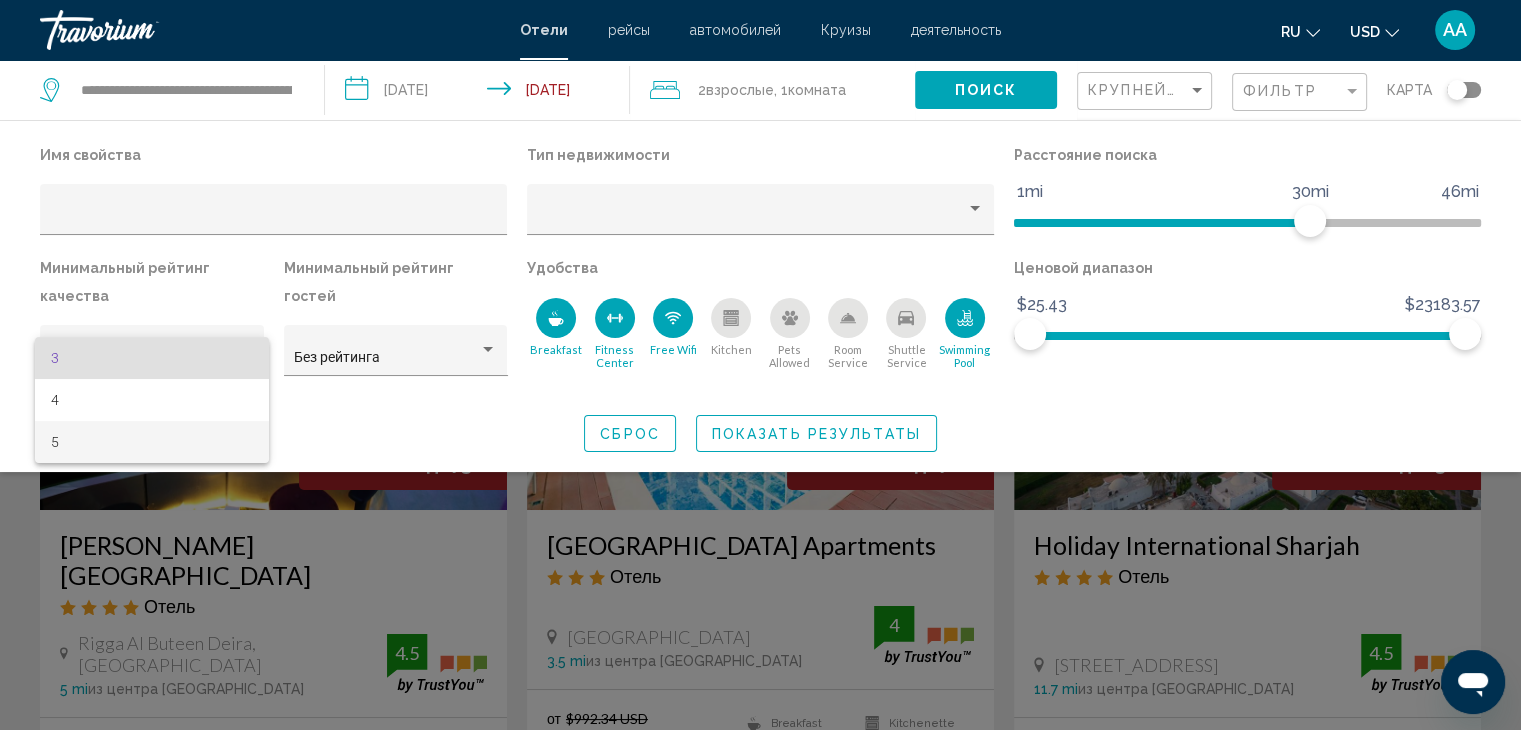 click on "5" at bounding box center [152, 442] 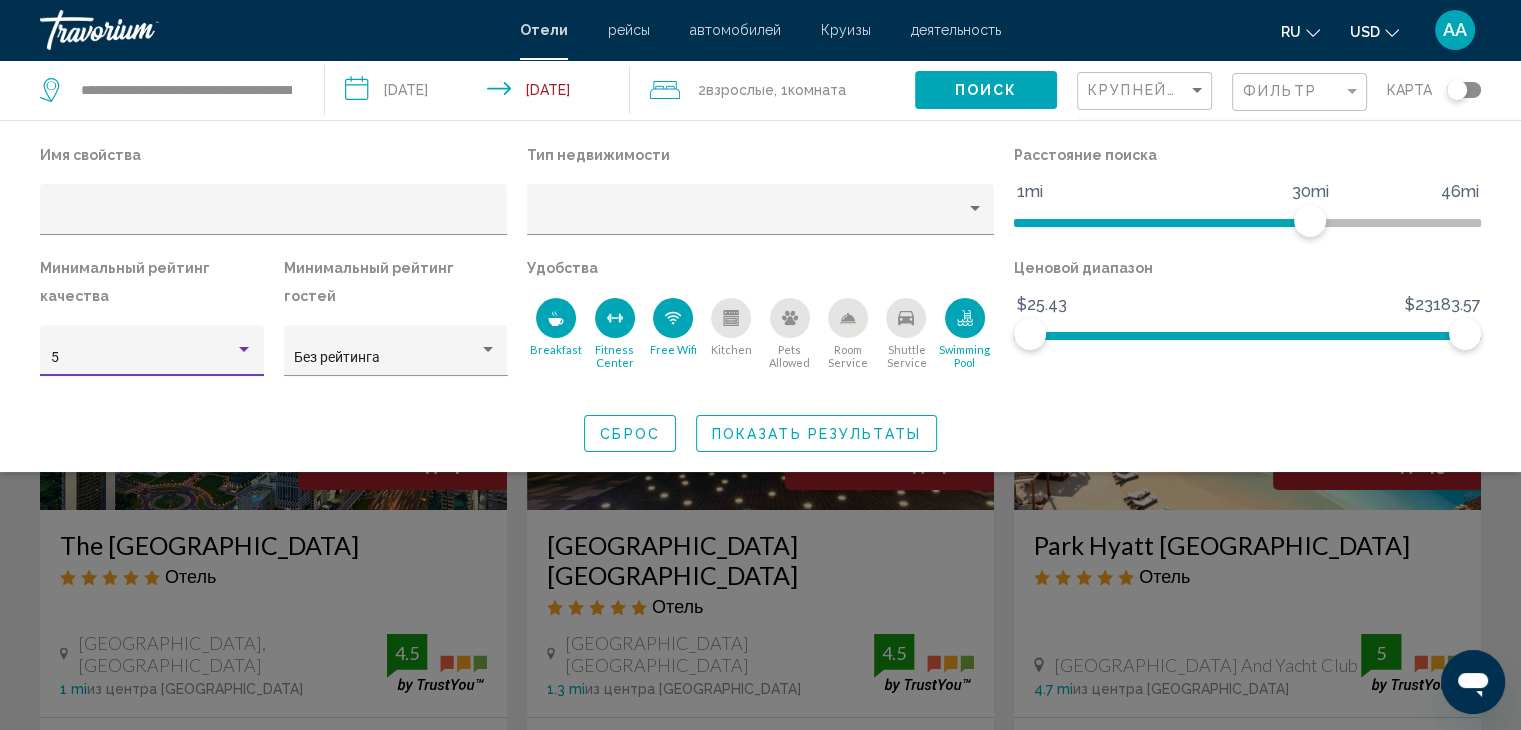 click 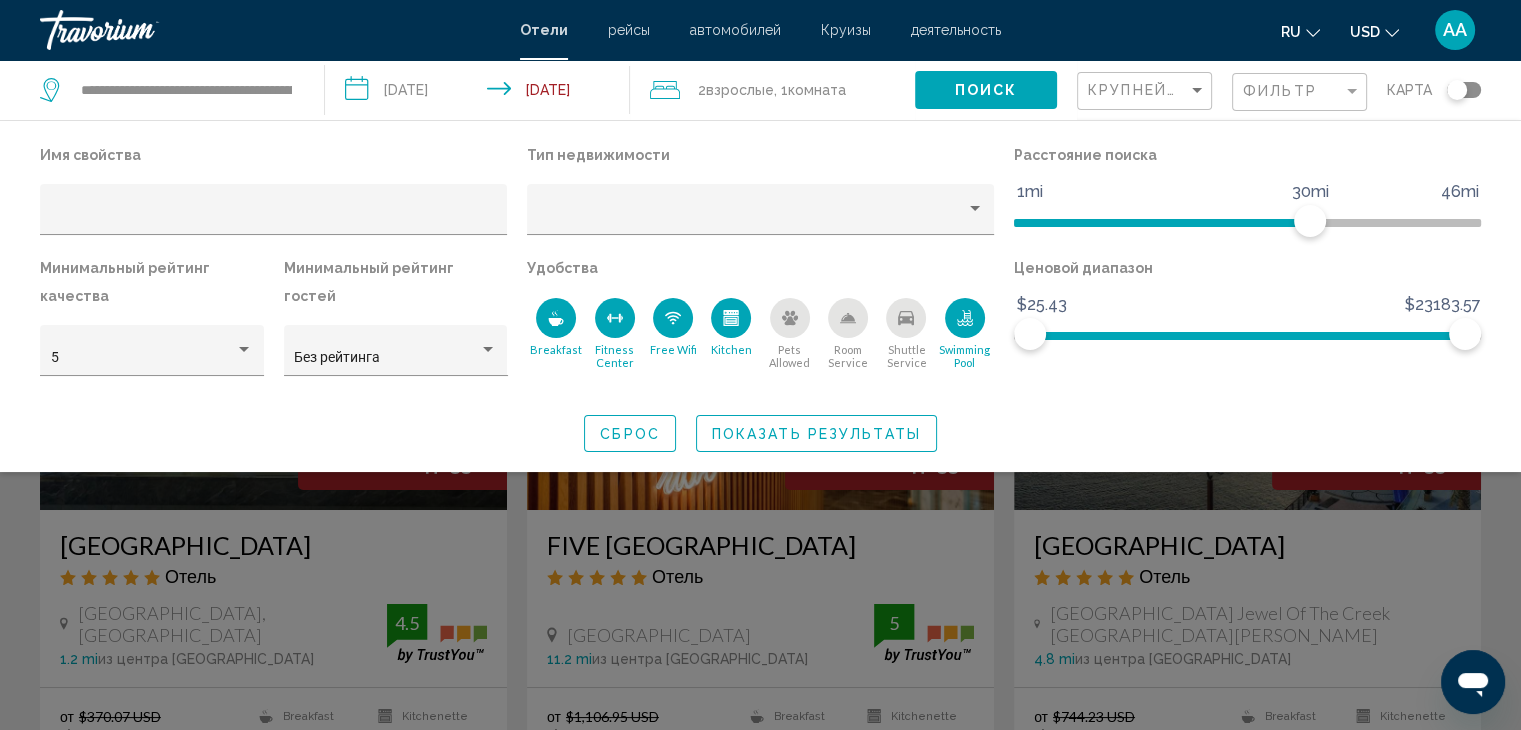 click on "Показать результаты" 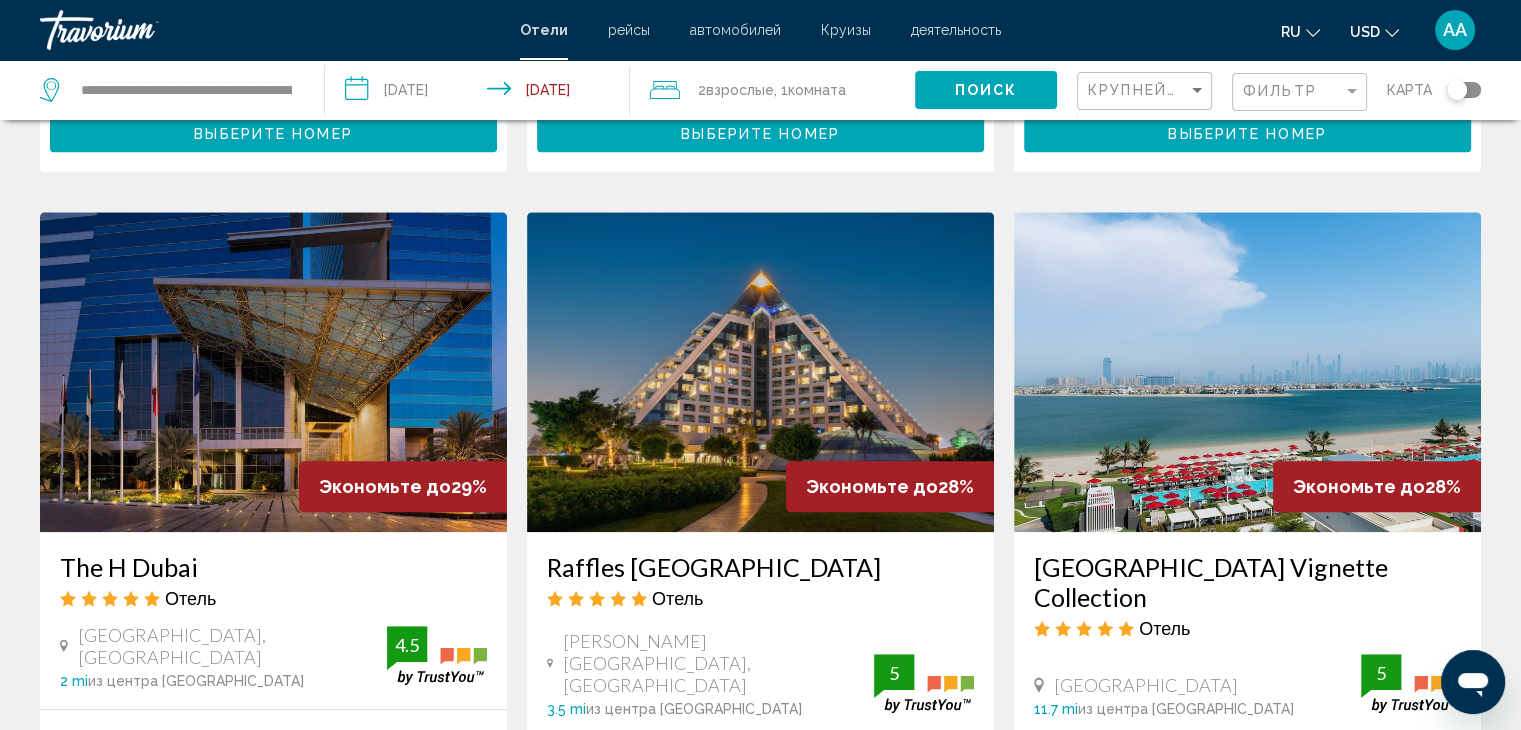 scroll, scrollTop: 1500, scrollLeft: 0, axis: vertical 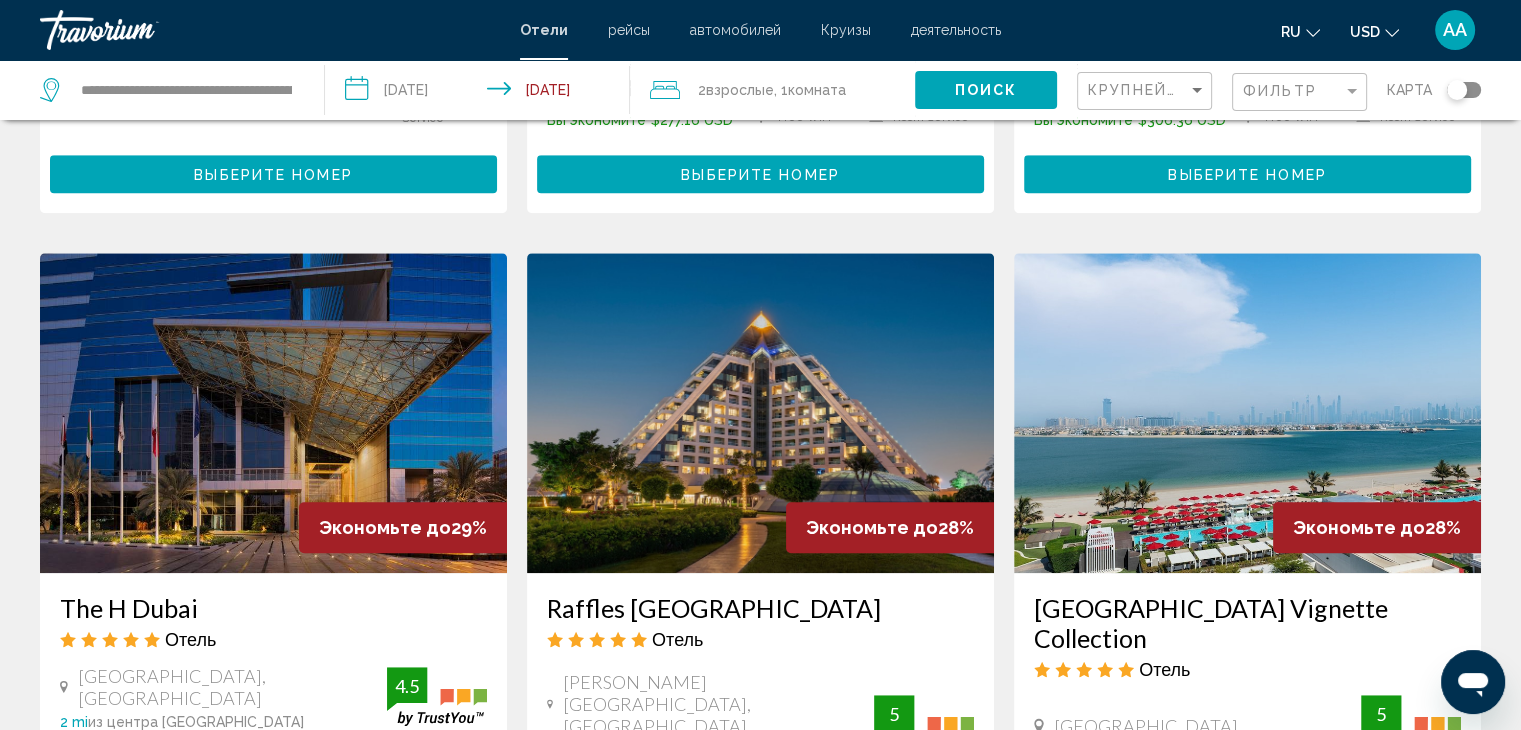 click at bounding box center (1247, 413) 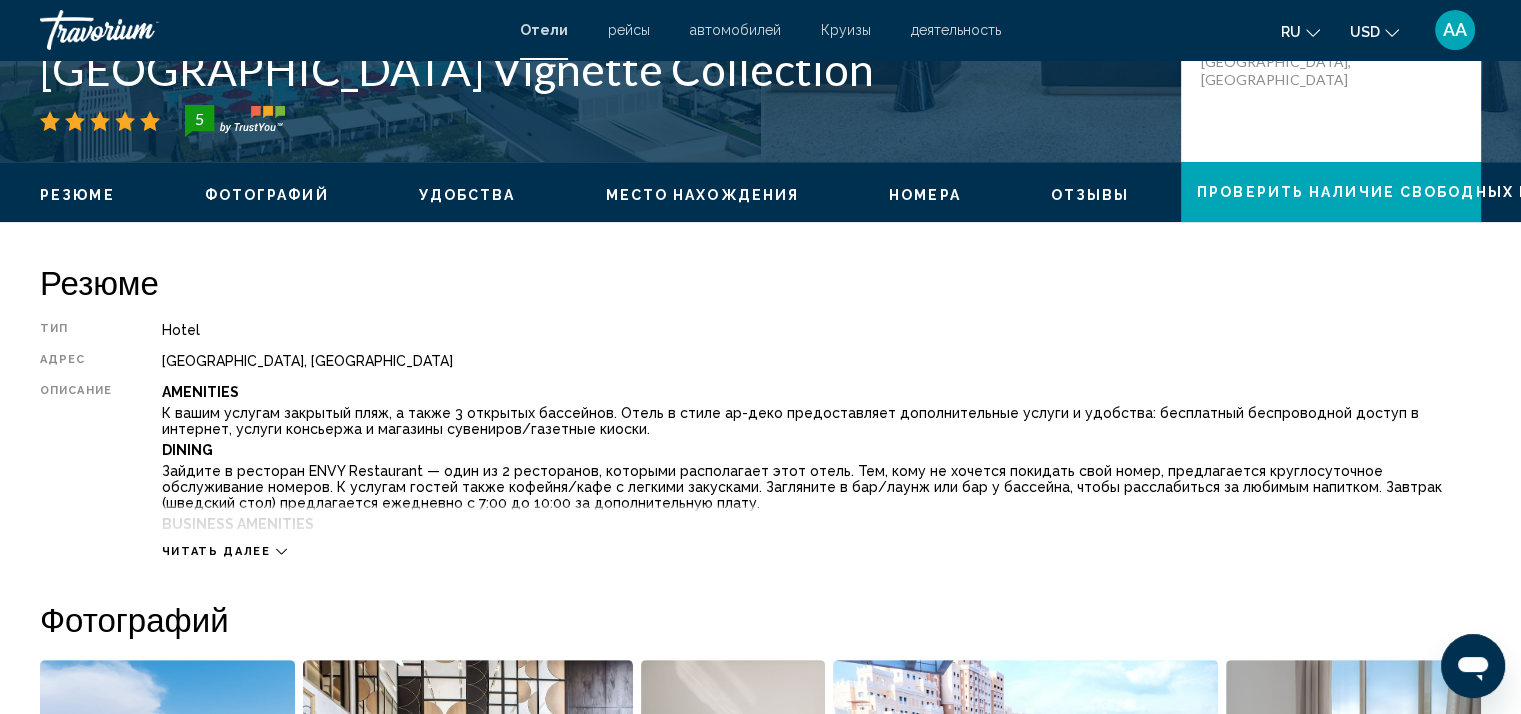 scroll, scrollTop: 500, scrollLeft: 0, axis: vertical 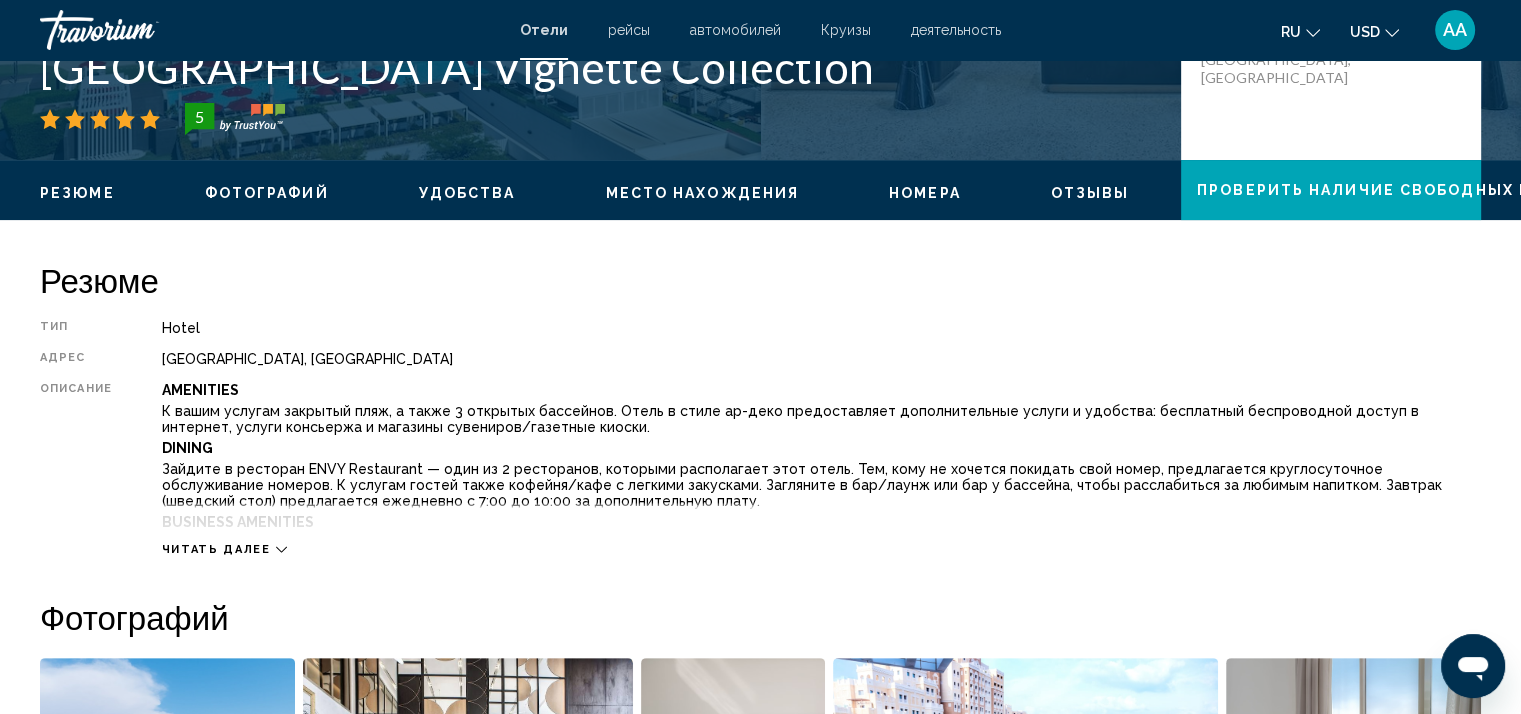 click on "Читать далее" at bounding box center (216, 549) 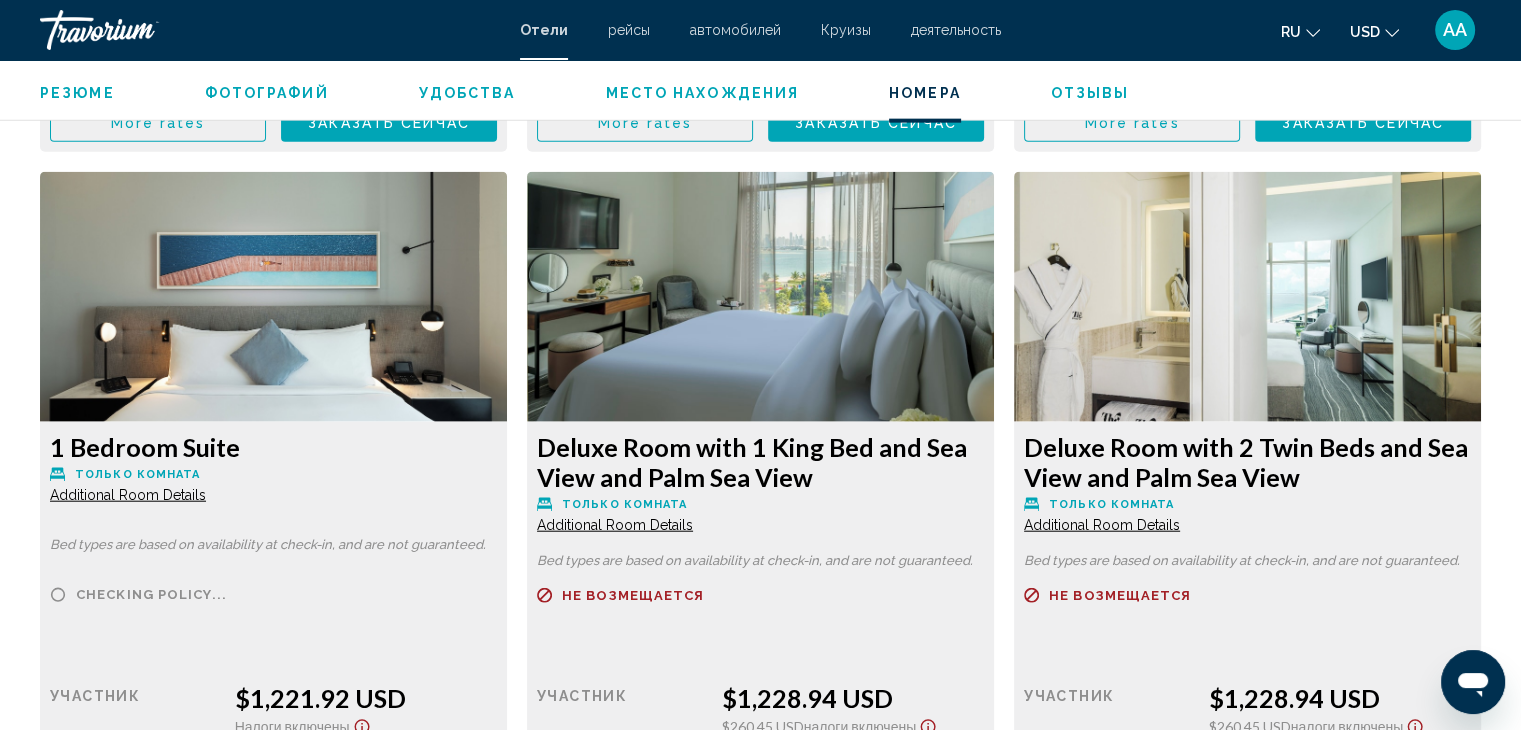 scroll, scrollTop: 4800, scrollLeft: 0, axis: vertical 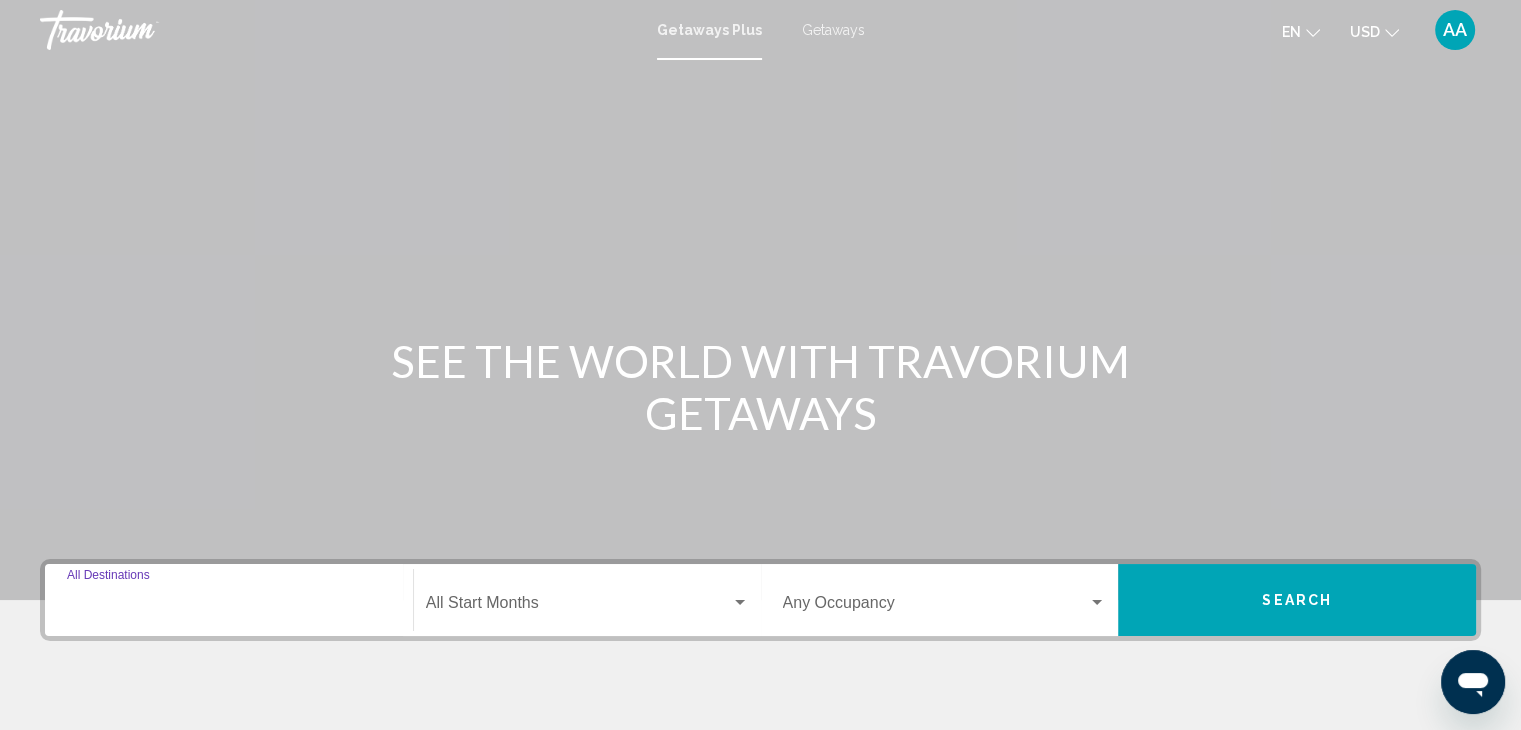 click on "Destination All Destinations" at bounding box center [229, 607] 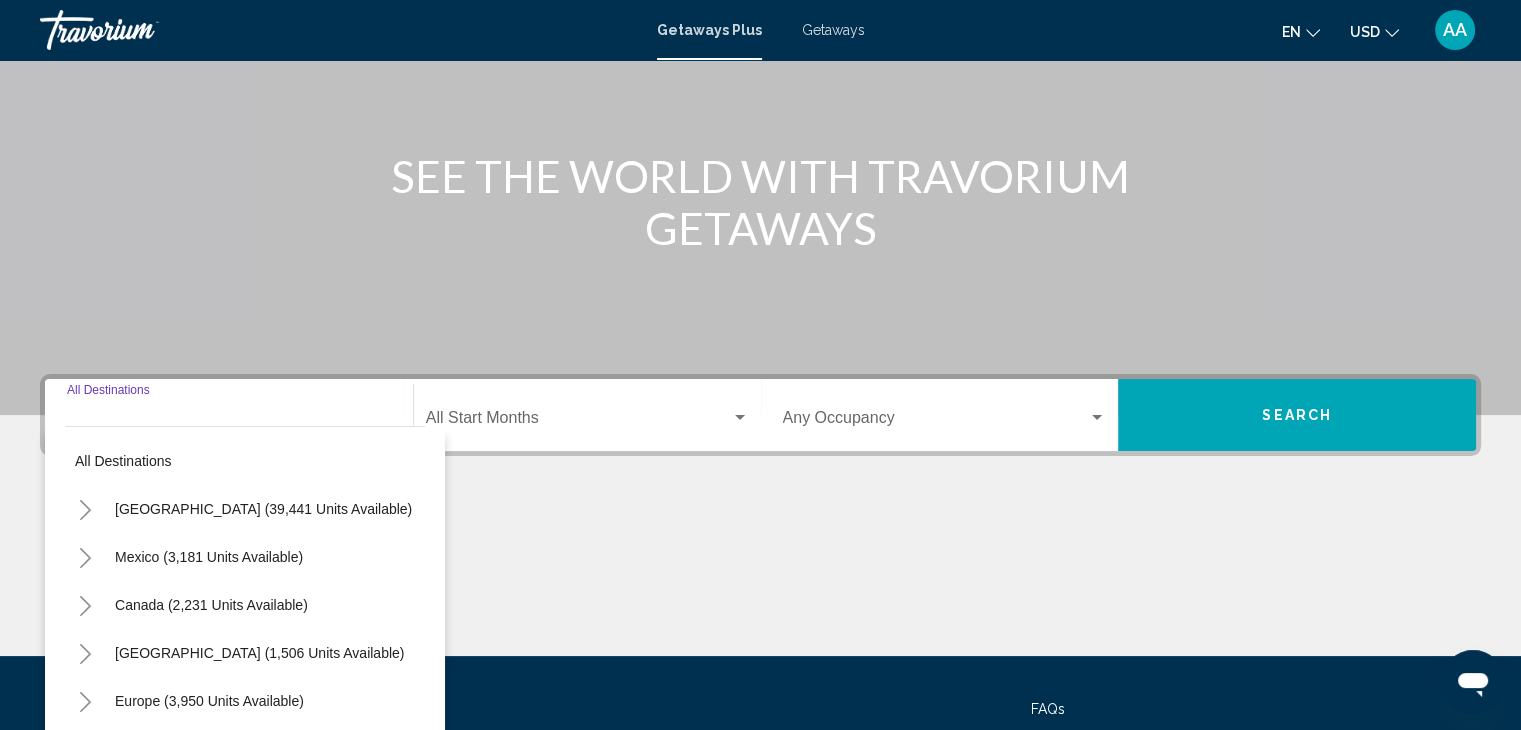 scroll, scrollTop: 356, scrollLeft: 0, axis: vertical 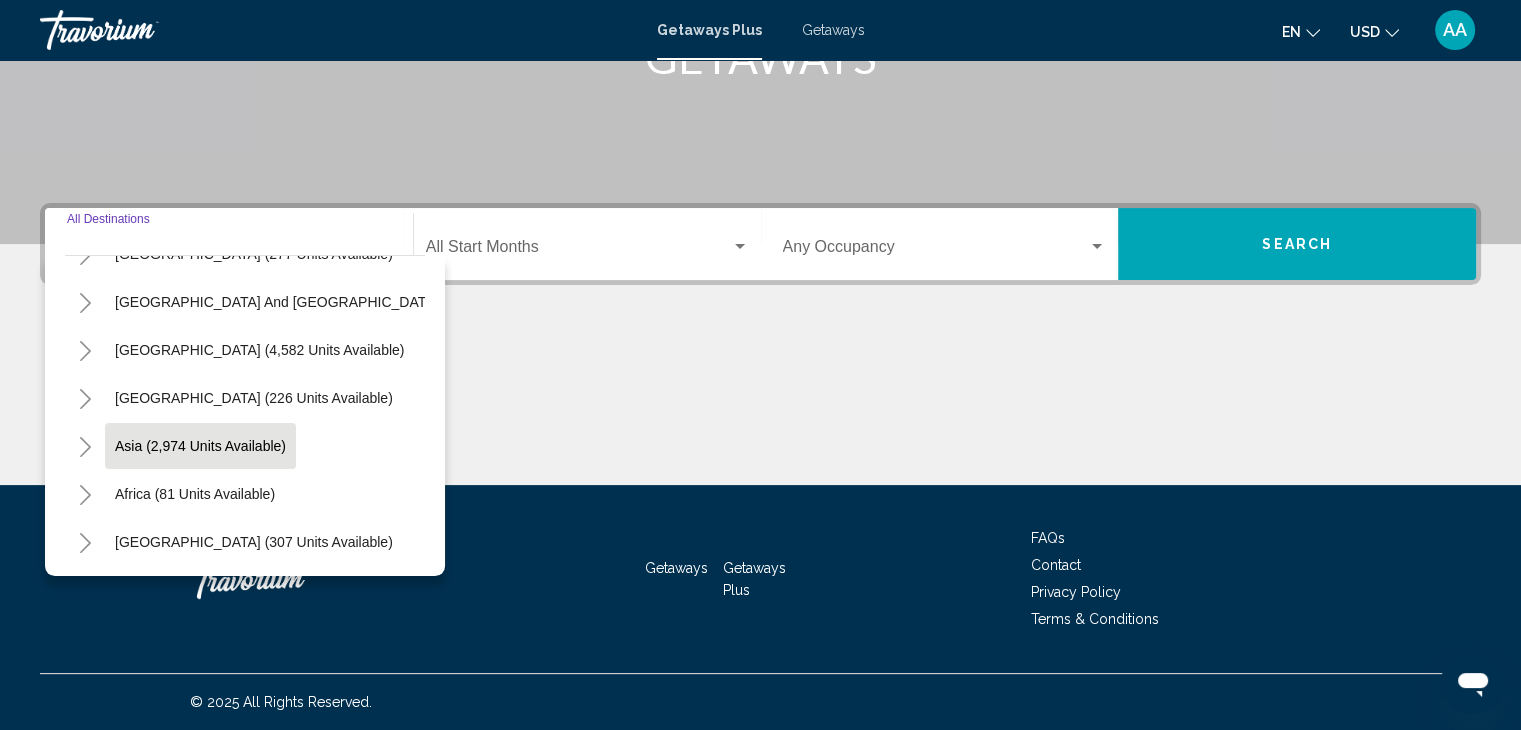 click on "Asia (2,974 units available)" at bounding box center (195, 494) 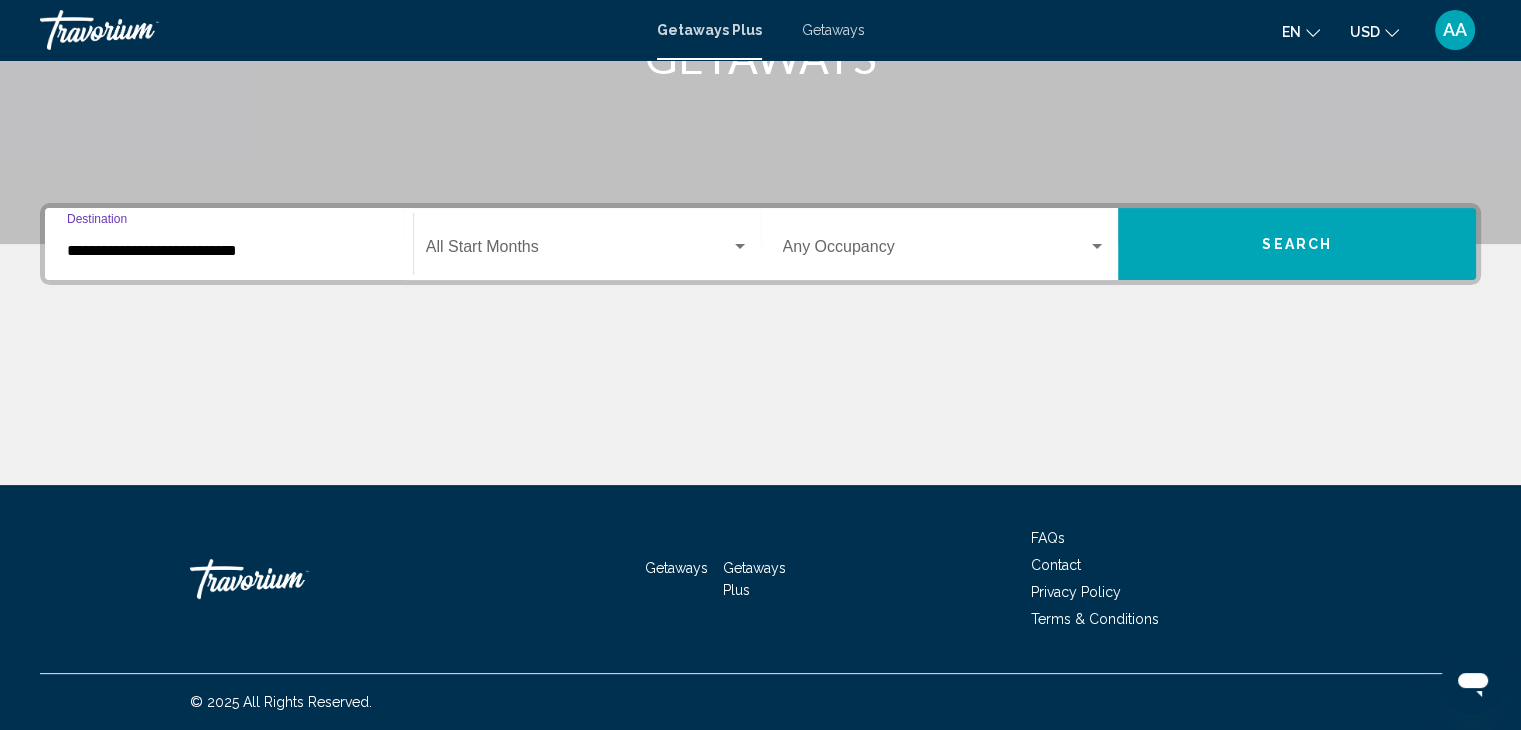 click on "**********" at bounding box center [229, 251] 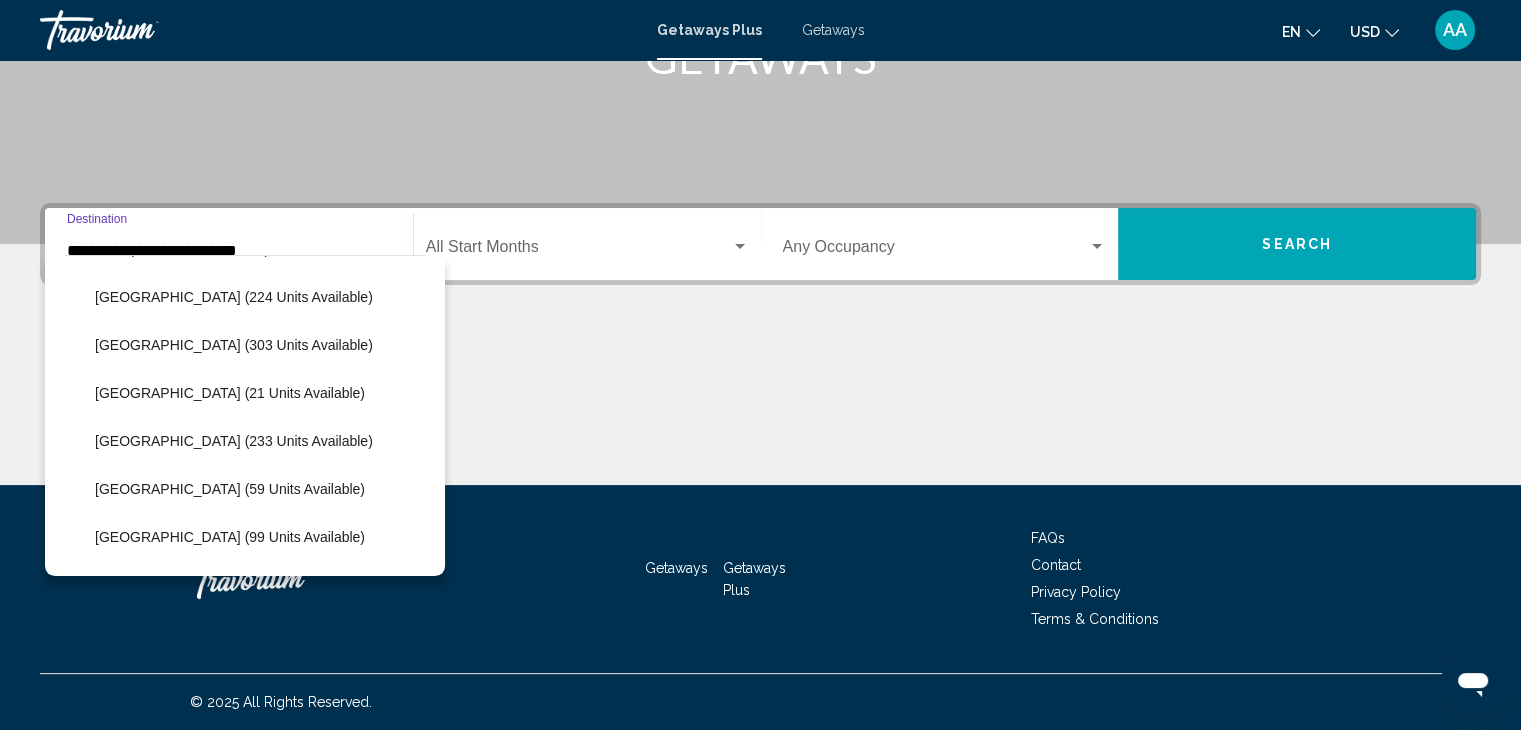 scroll, scrollTop: 666, scrollLeft: 0, axis: vertical 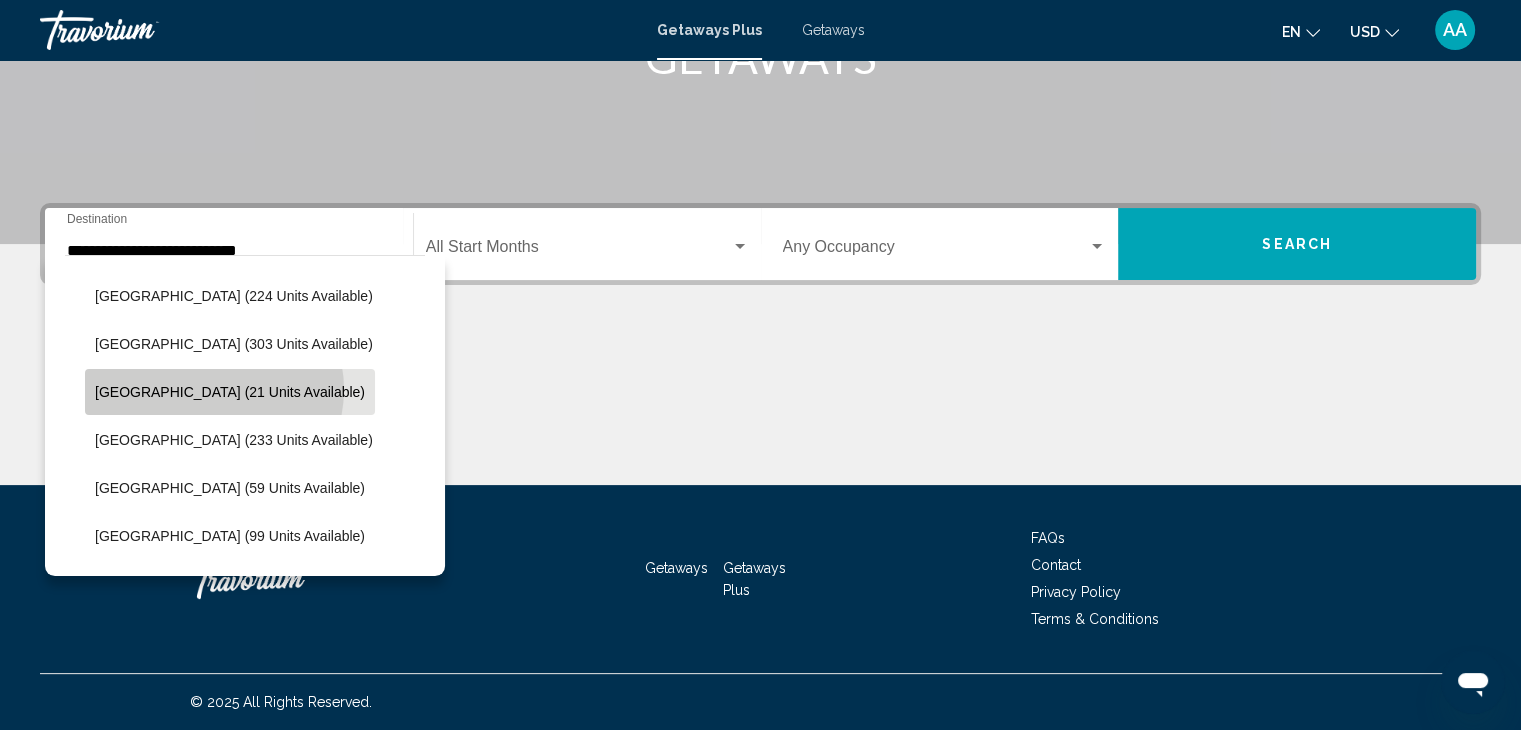 click on "Maldives (21 units available)" 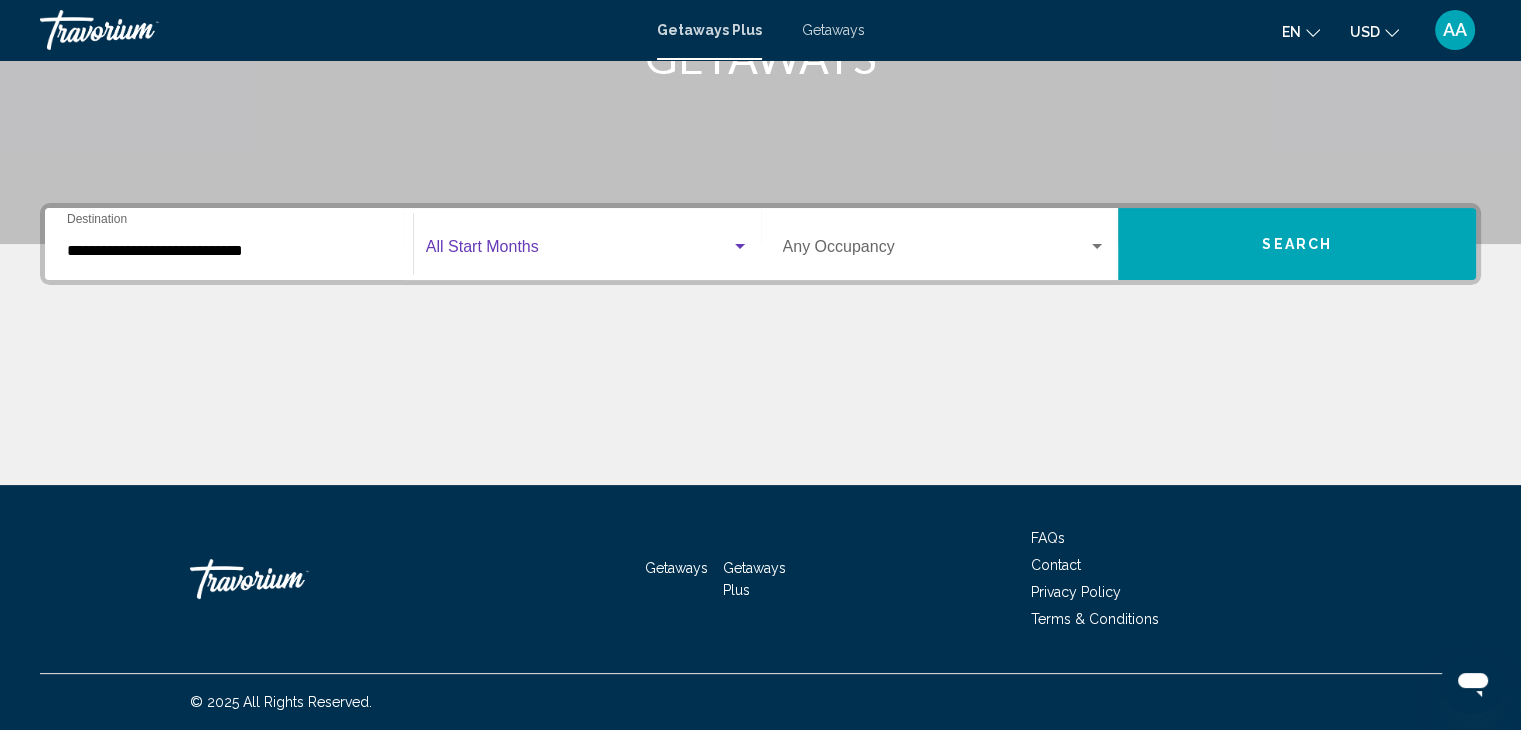 click at bounding box center (578, 251) 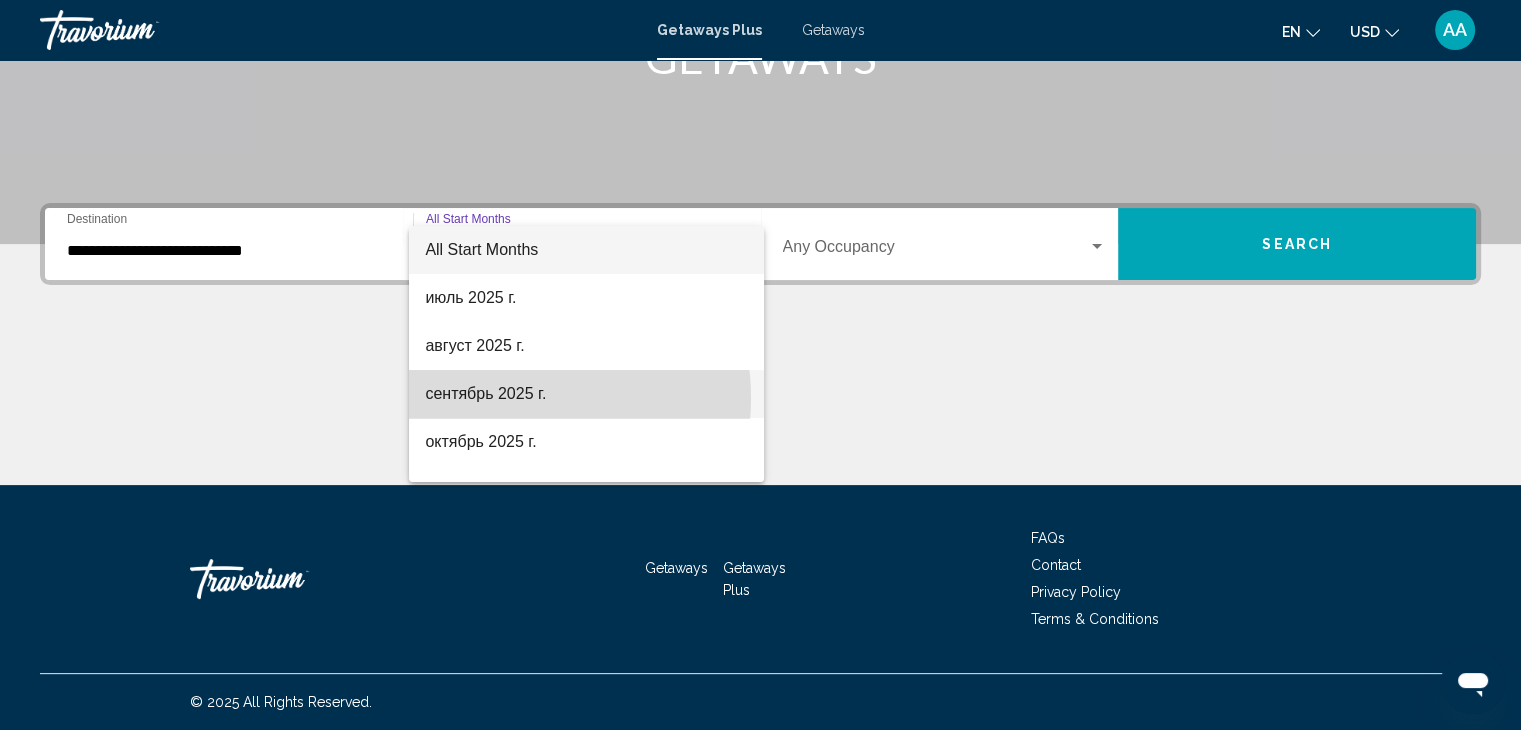 click on "сентябрь 2025 г." at bounding box center (586, 394) 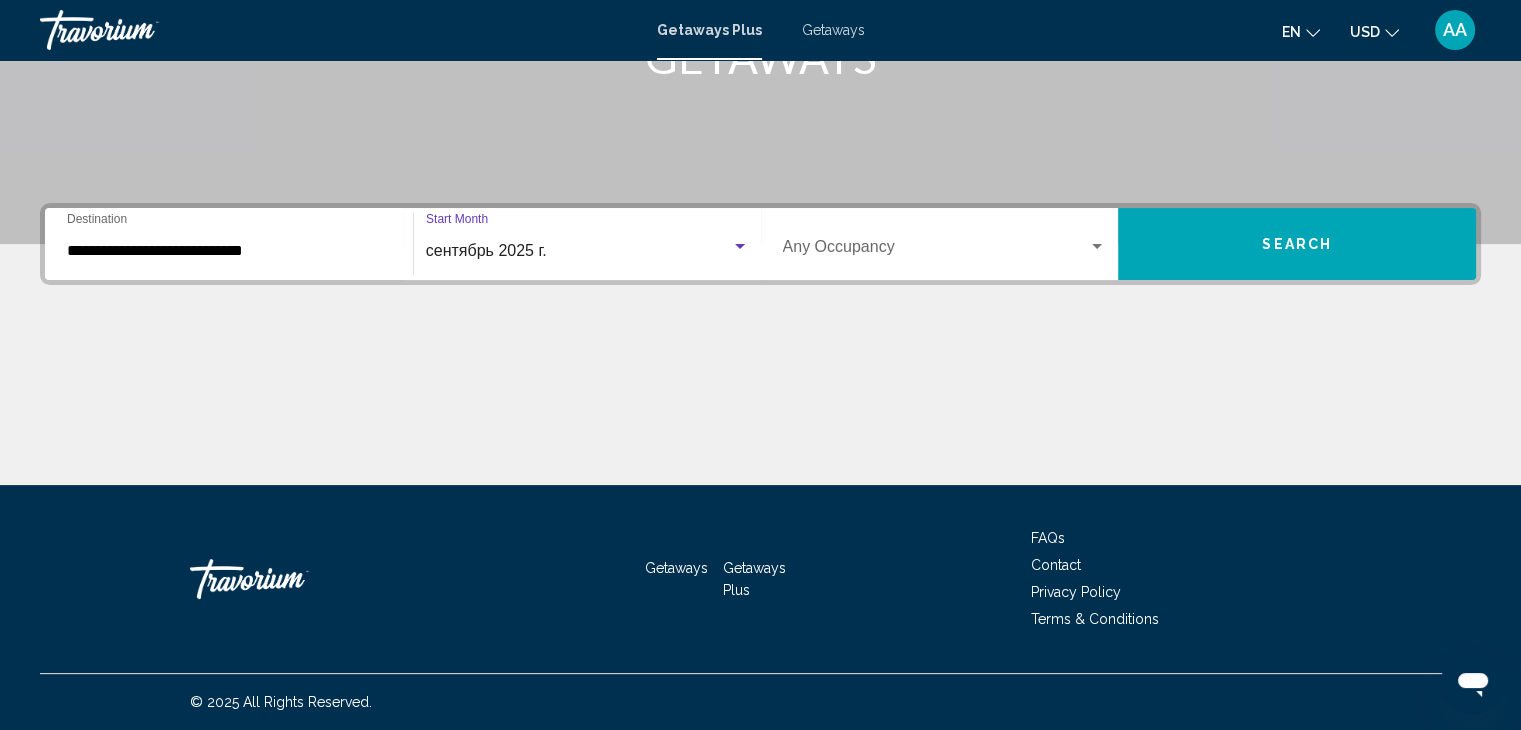 click at bounding box center (1097, 247) 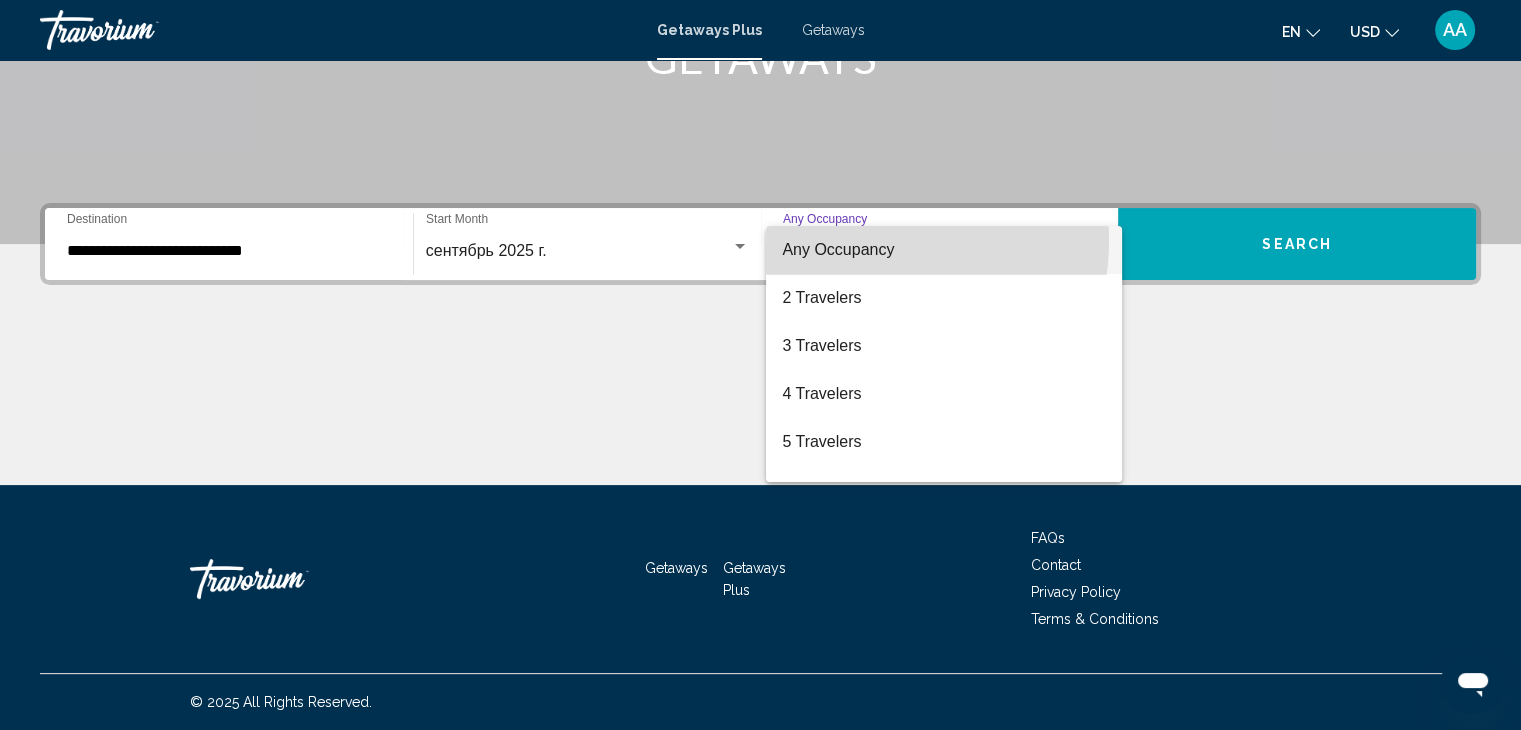 click on "Any Occupancy" at bounding box center [838, 249] 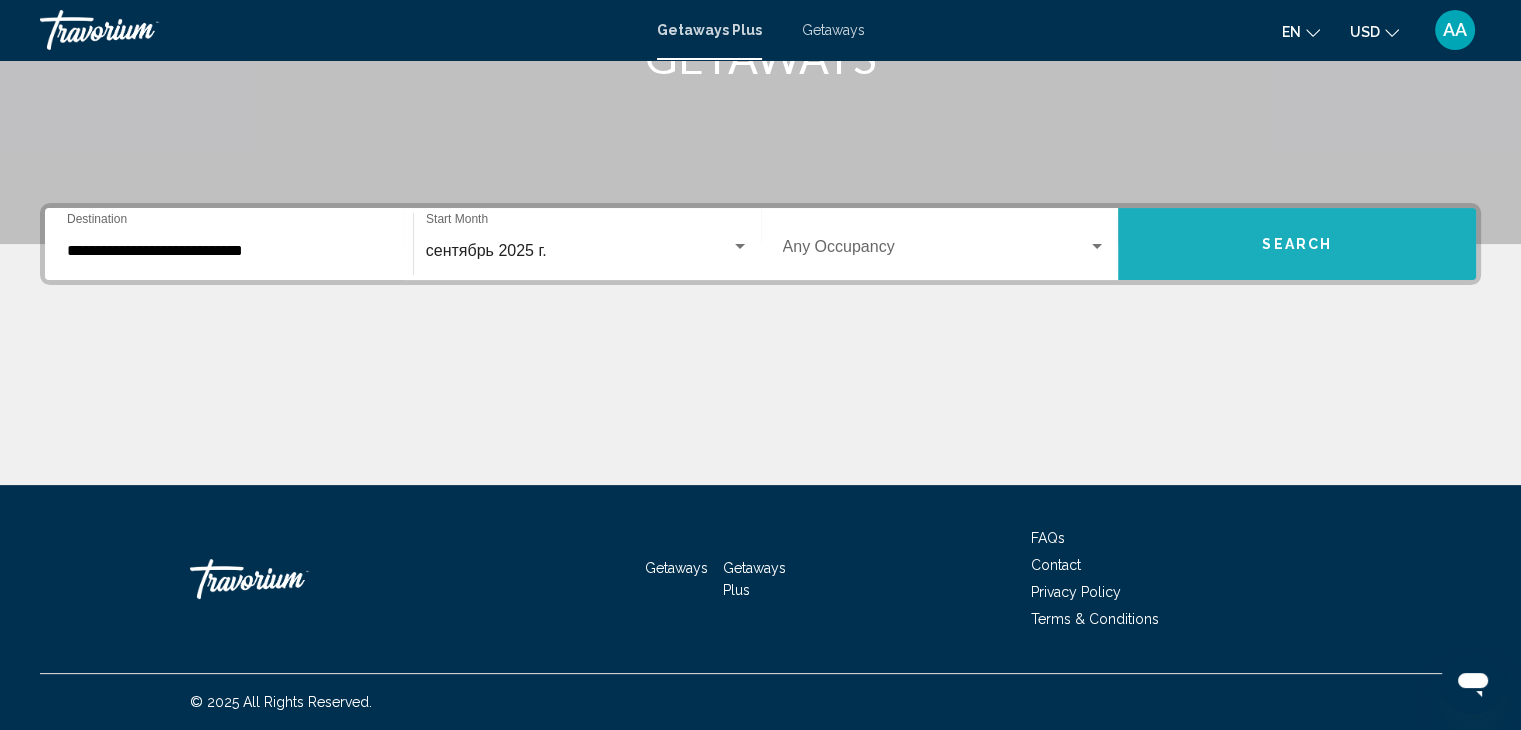 click on "Search" at bounding box center [1297, 245] 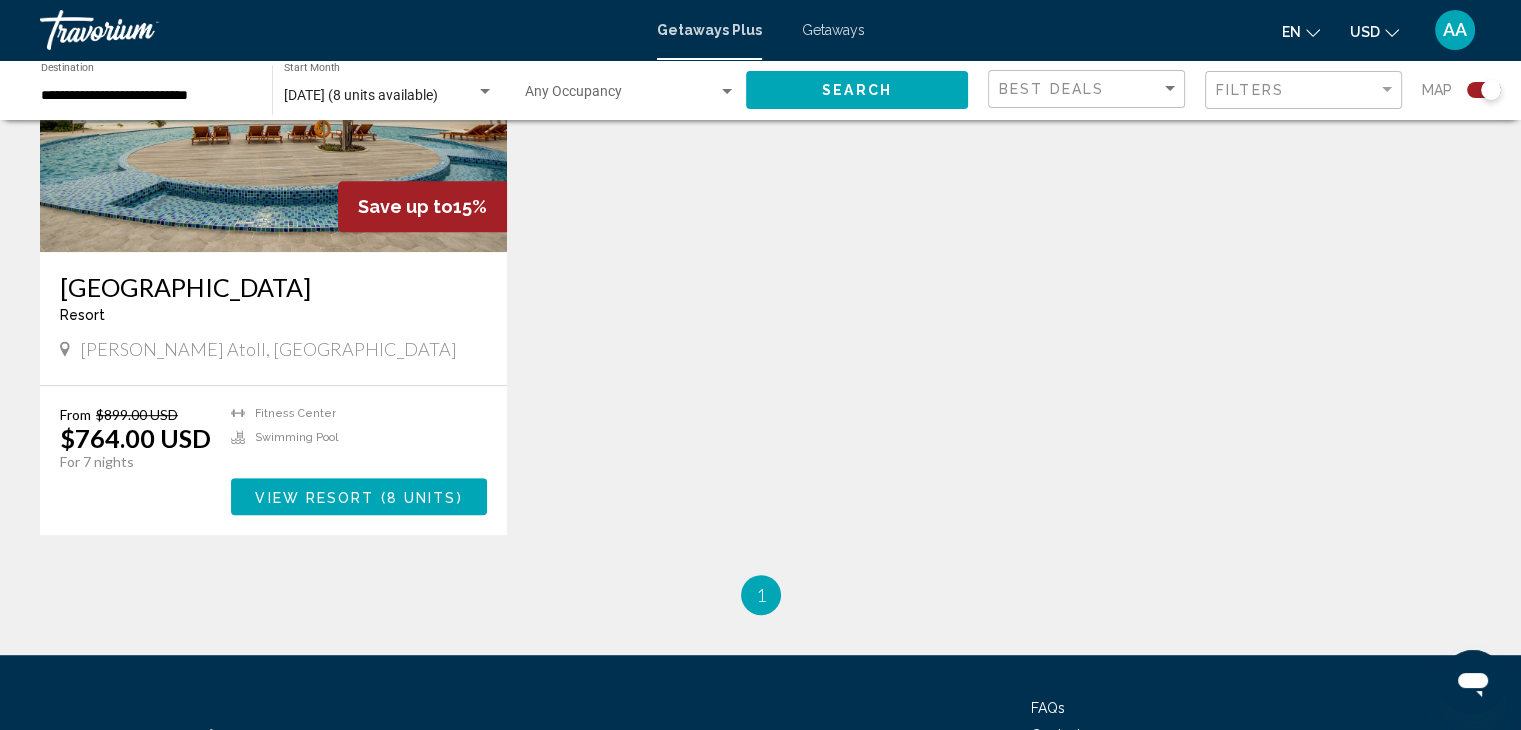 scroll, scrollTop: 900, scrollLeft: 0, axis: vertical 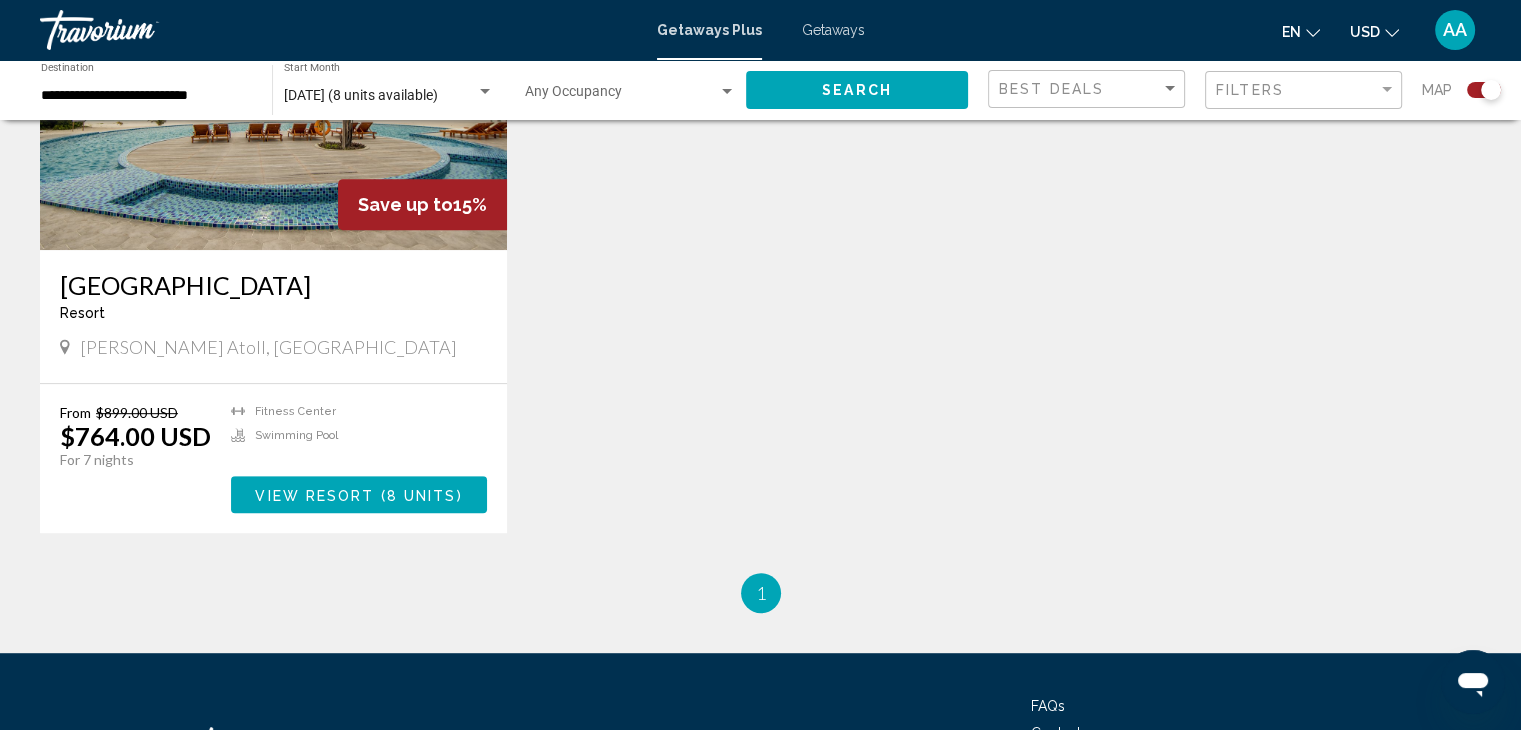 click at bounding box center (273, 90) 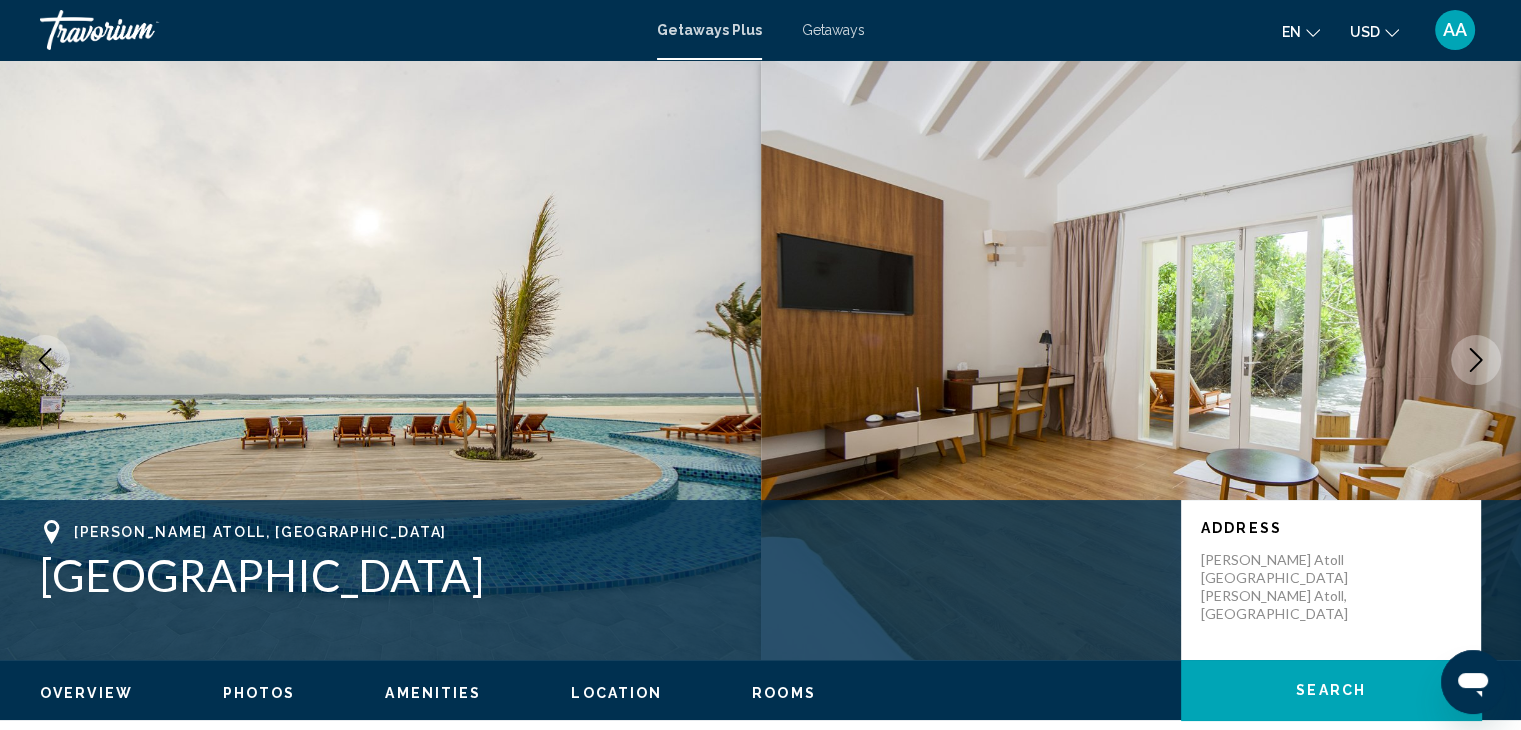 scroll, scrollTop: 2910, scrollLeft: 0, axis: vertical 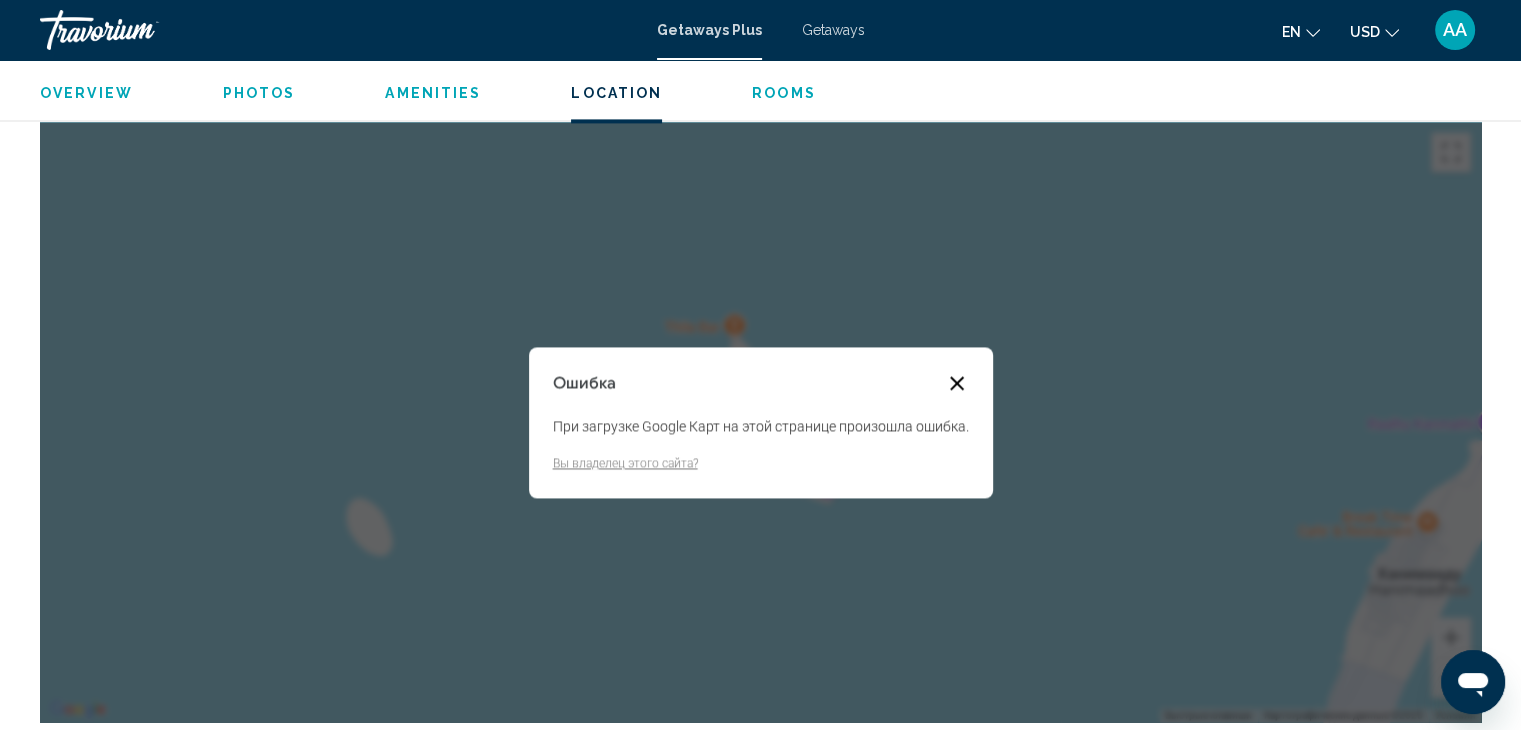 click at bounding box center [957, 383] 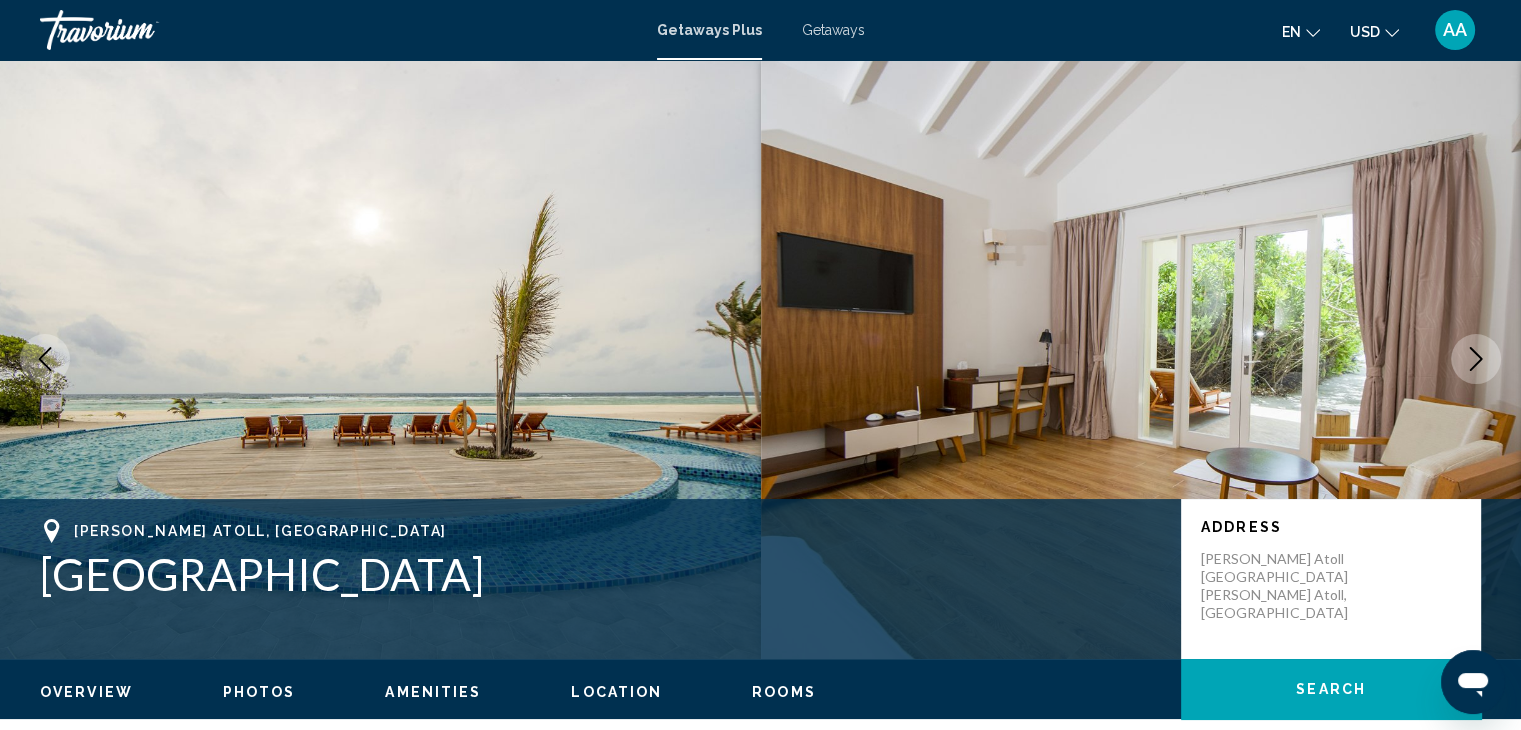 scroll, scrollTop: 0, scrollLeft: 0, axis: both 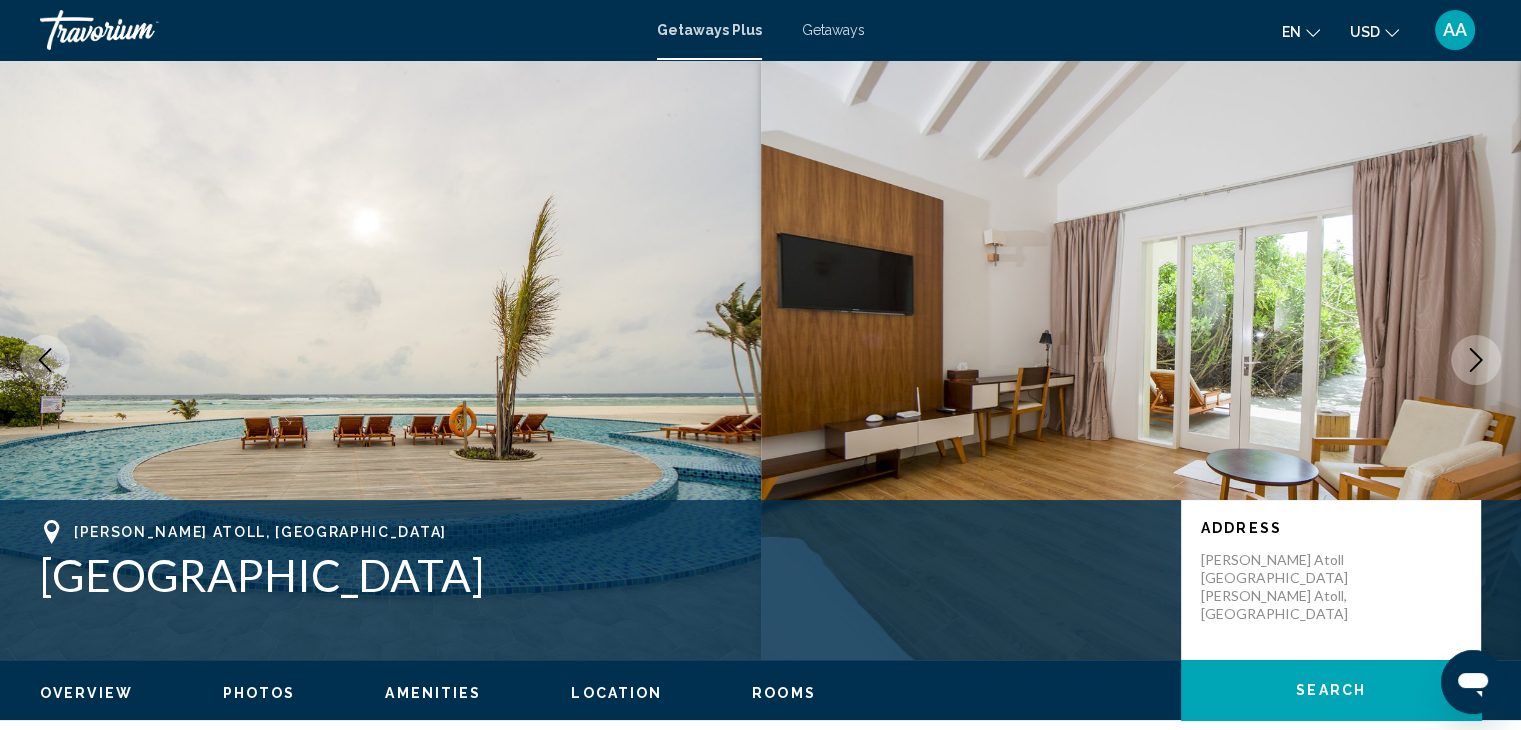 click 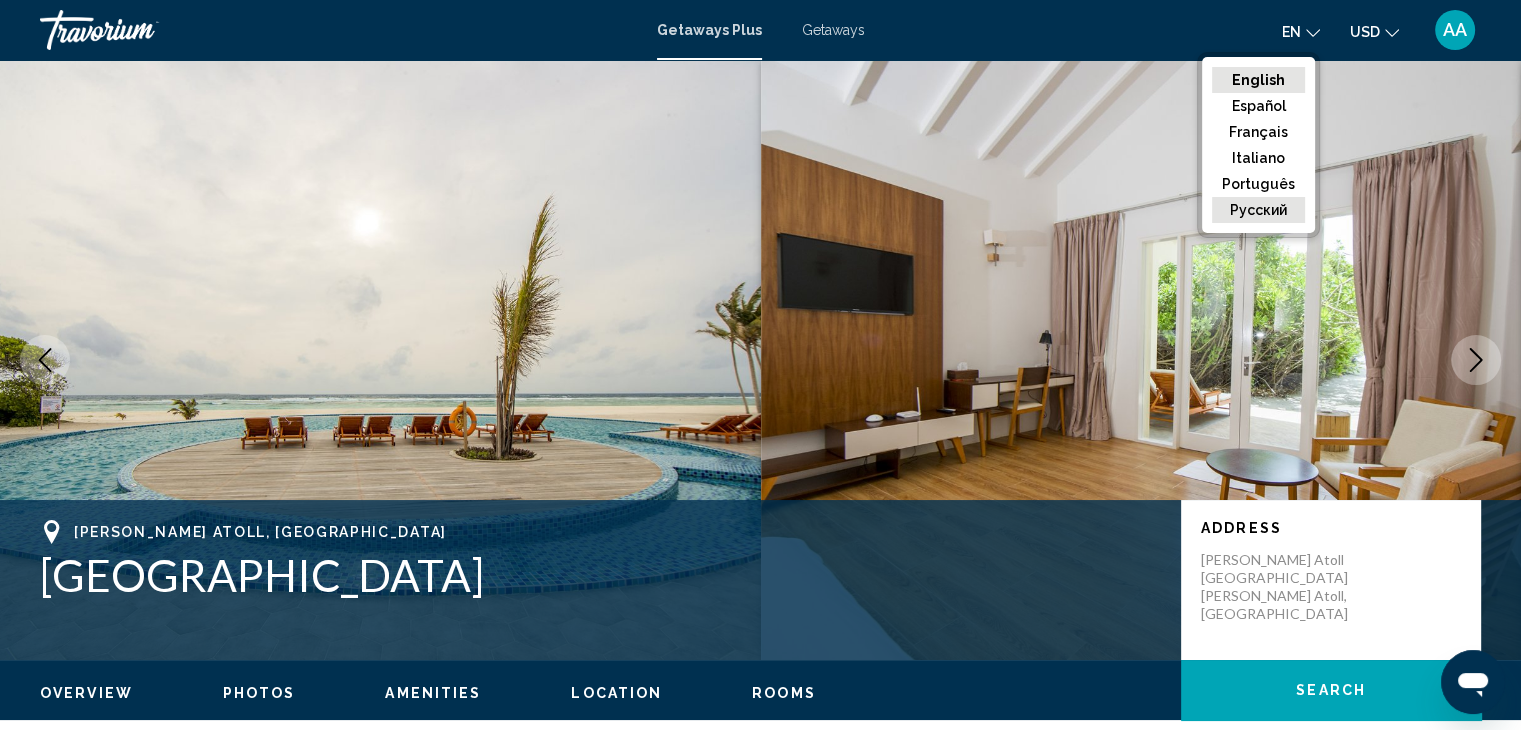 click on "русский" 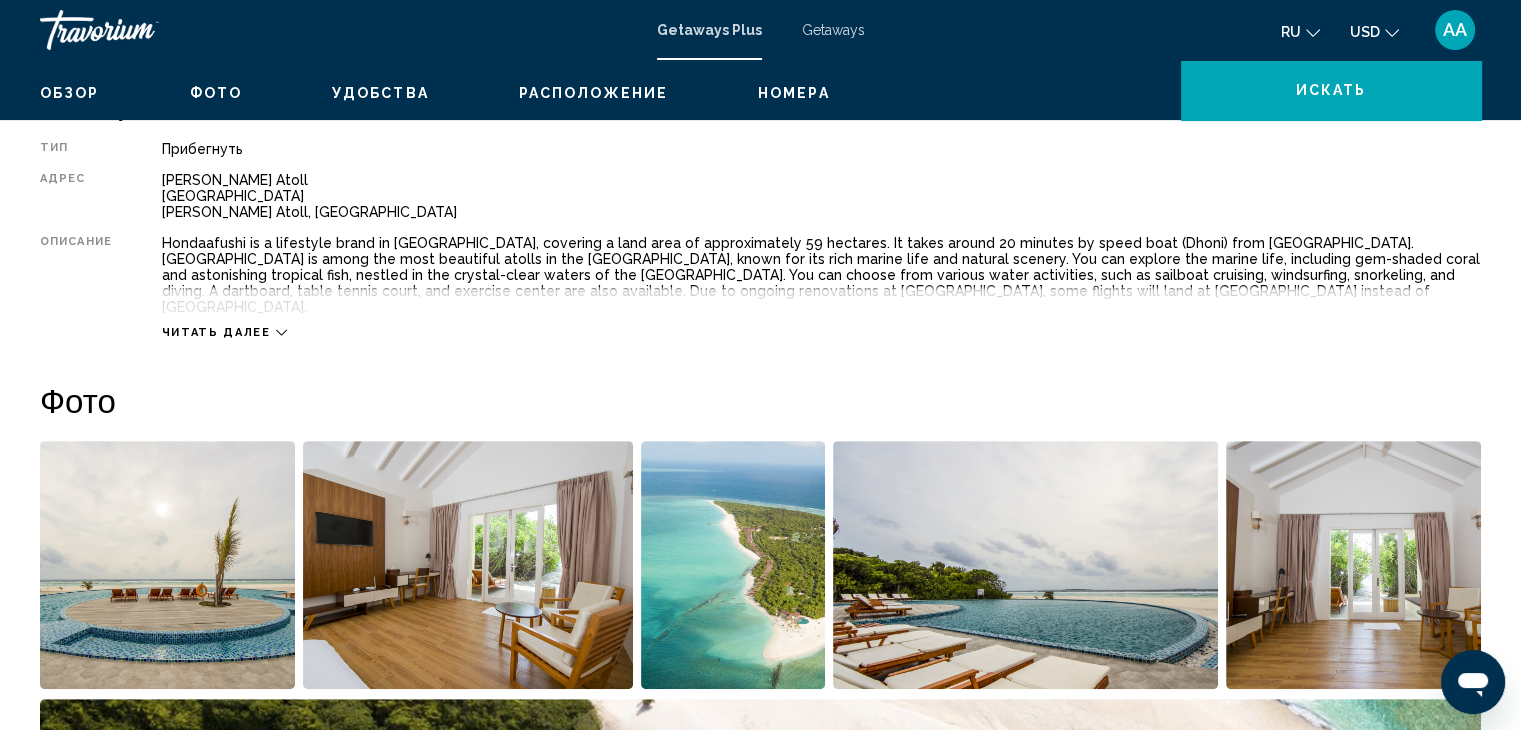scroll, scrollTop: 500, scrollLeft: 0, axis: vertical 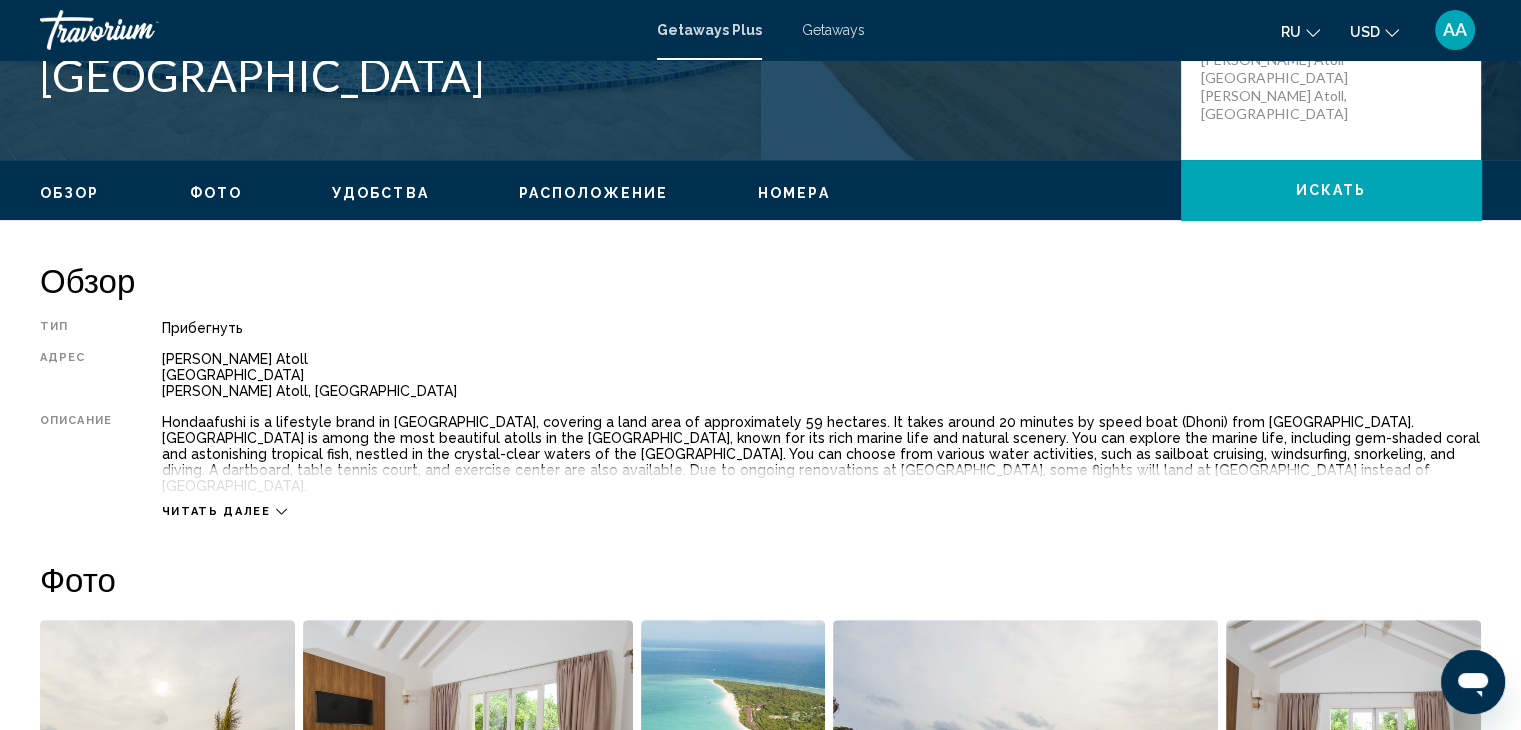 click 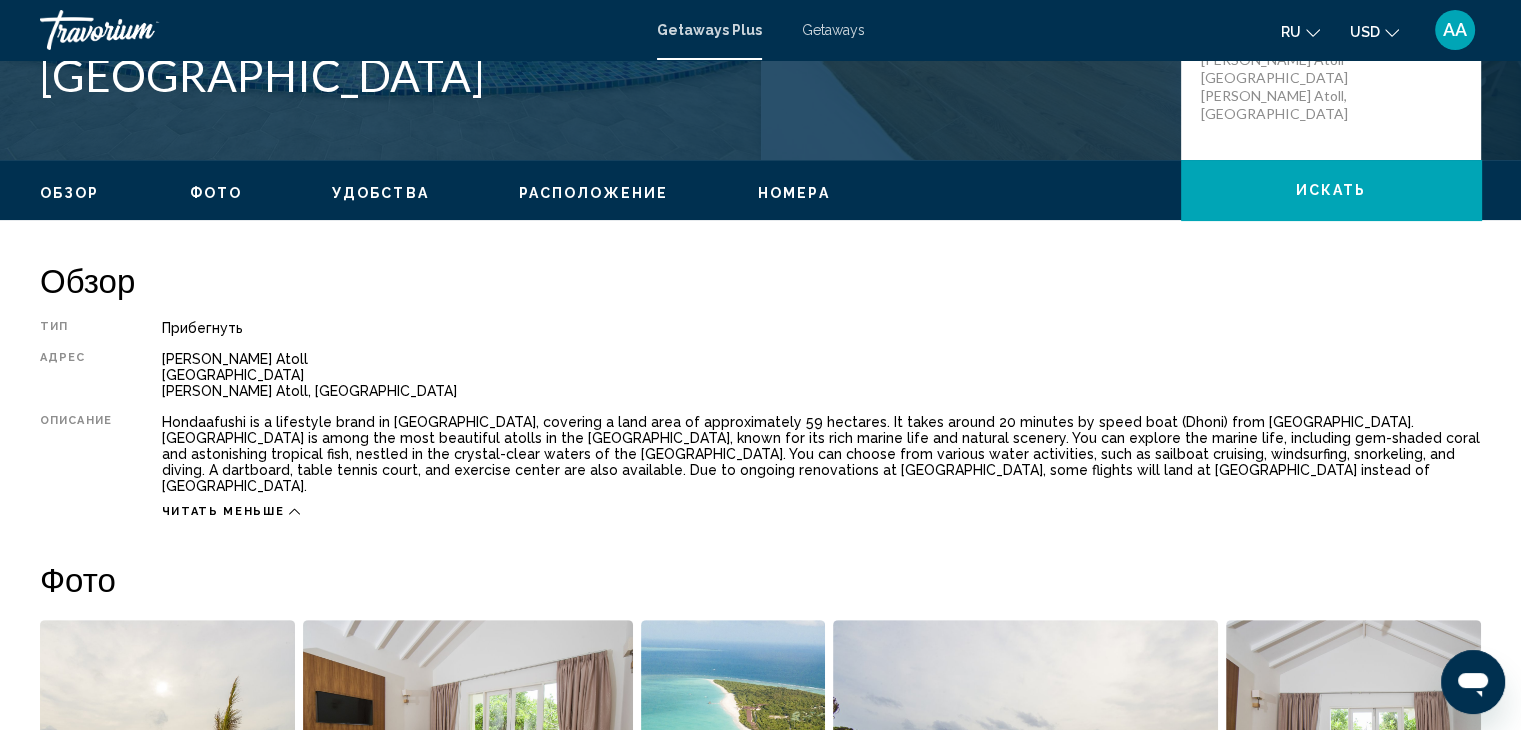 click on "Тип Прибегнуть Все включено Нет «все включено» Адрес Haa Dhaalu Atoll Republic of  Maldives Haa Dhaalu Atoll, Maldives Описание Hondaafushi is a lifestyle brand in Haa Dhaalu Atoll, covering a land area of approximately 59 hectares.  It takes around 20 minutes by speed boat (Dhoni) from Hanimaadhoo Airport.  H.Dh Atoll is among the most beautiful atolls in the Maldives, known for its rich marine life and natural scenery.  You can explore the marine life, including gem-shaded coral and astonishing tropical fish, nestled in the crystal-clear waters of the Maldivian Sea.  You can choose from various water activities, such as sailboat cruising, windsurfing, snorkeling, and diving.  A dartboard, table tennis court, and exercise center are also available.  Due to ongoing renovations at Hanimaadhoo Airport, some flights will land at Kulhudhuffushi Airport instead of Hanimaadhoo. Читать меньше" at bounding box center [760, 419] 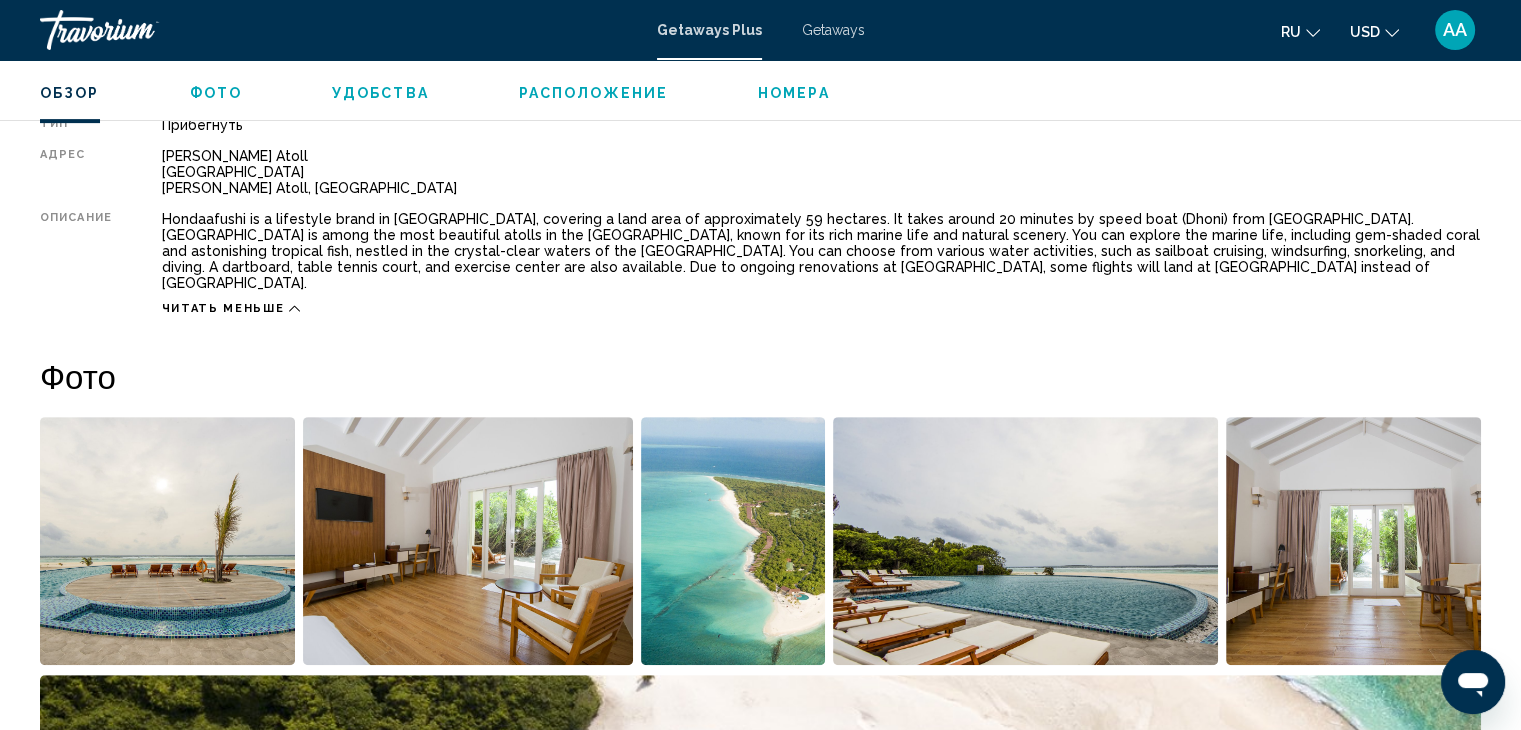 scroll, scrollTop: 200, scrollLeft: 0, axis: vertical 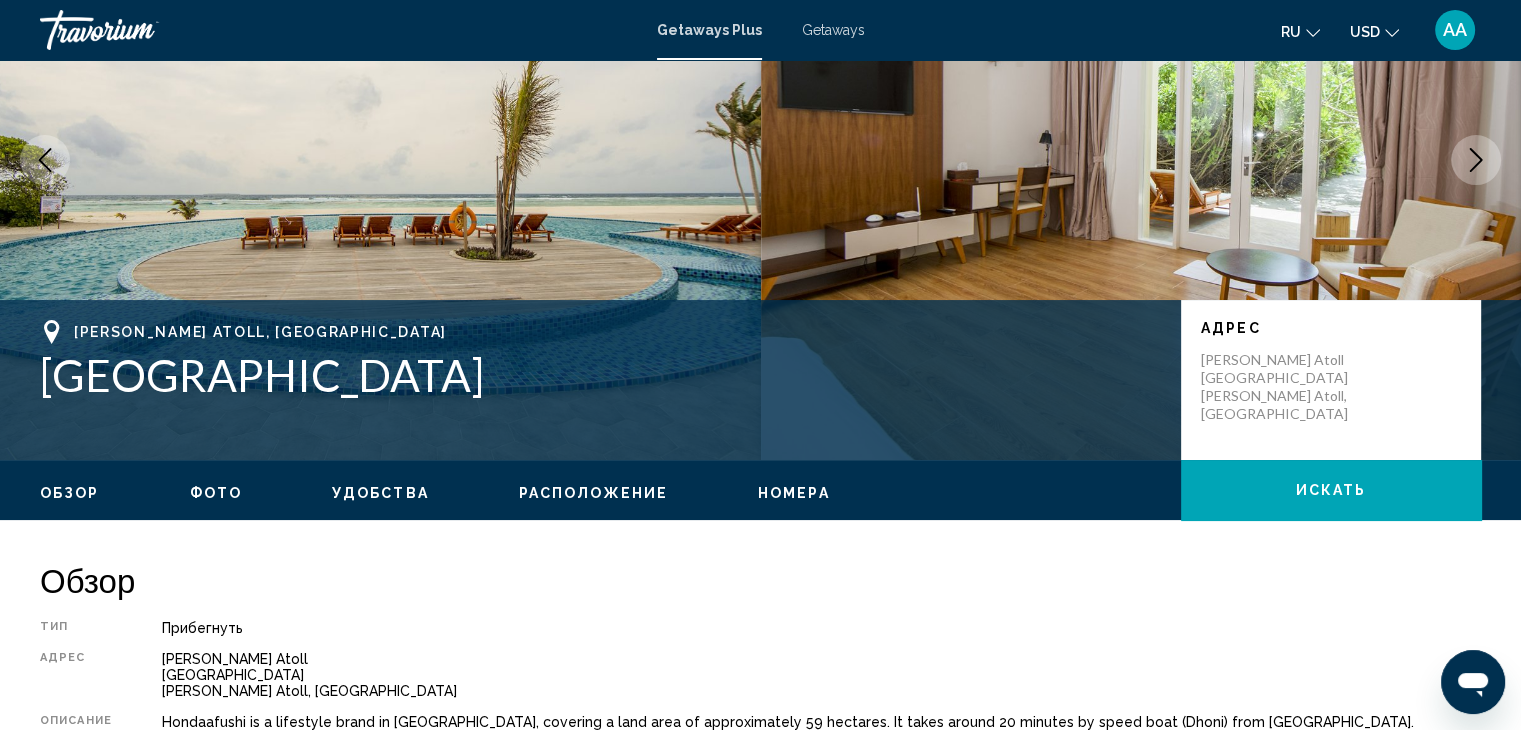 click 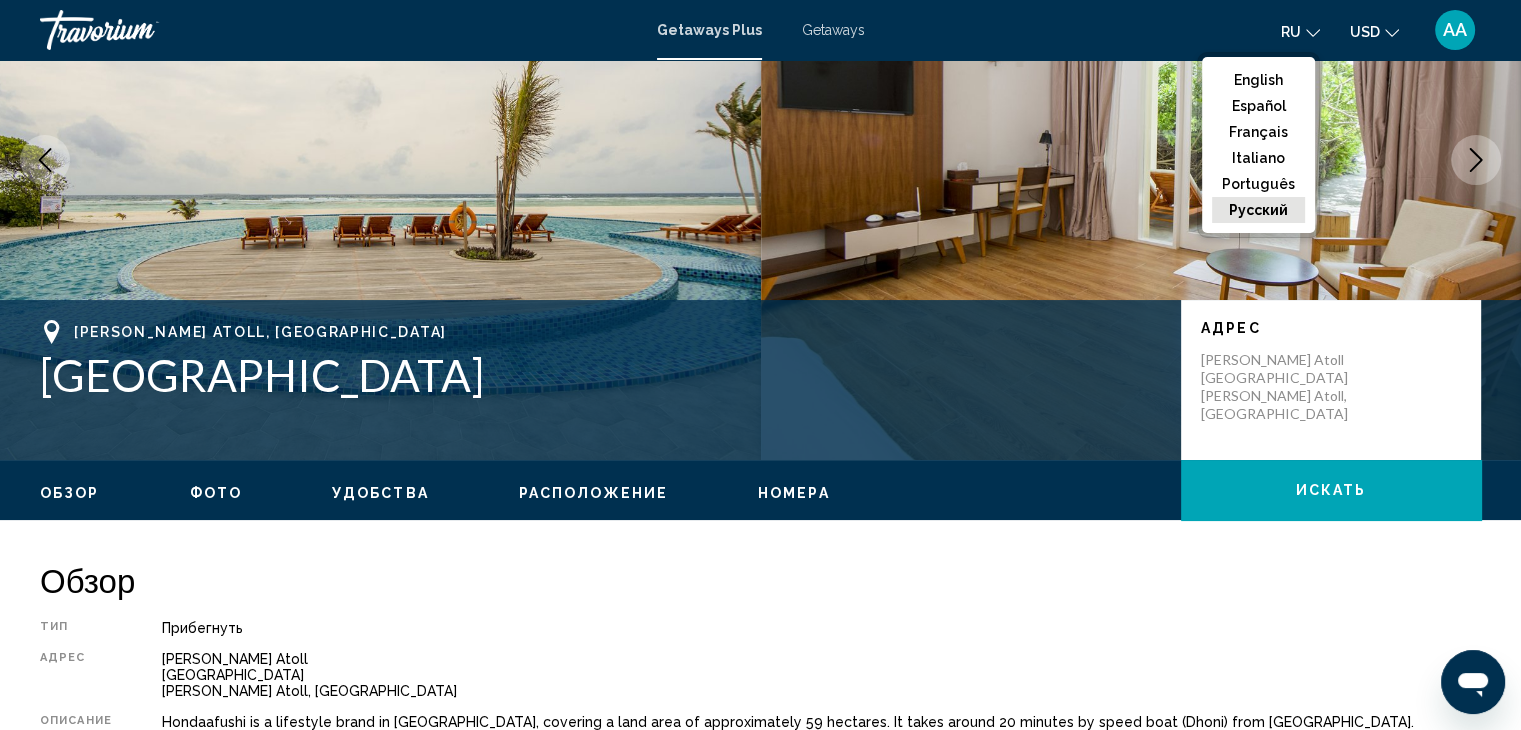 click on "русский" 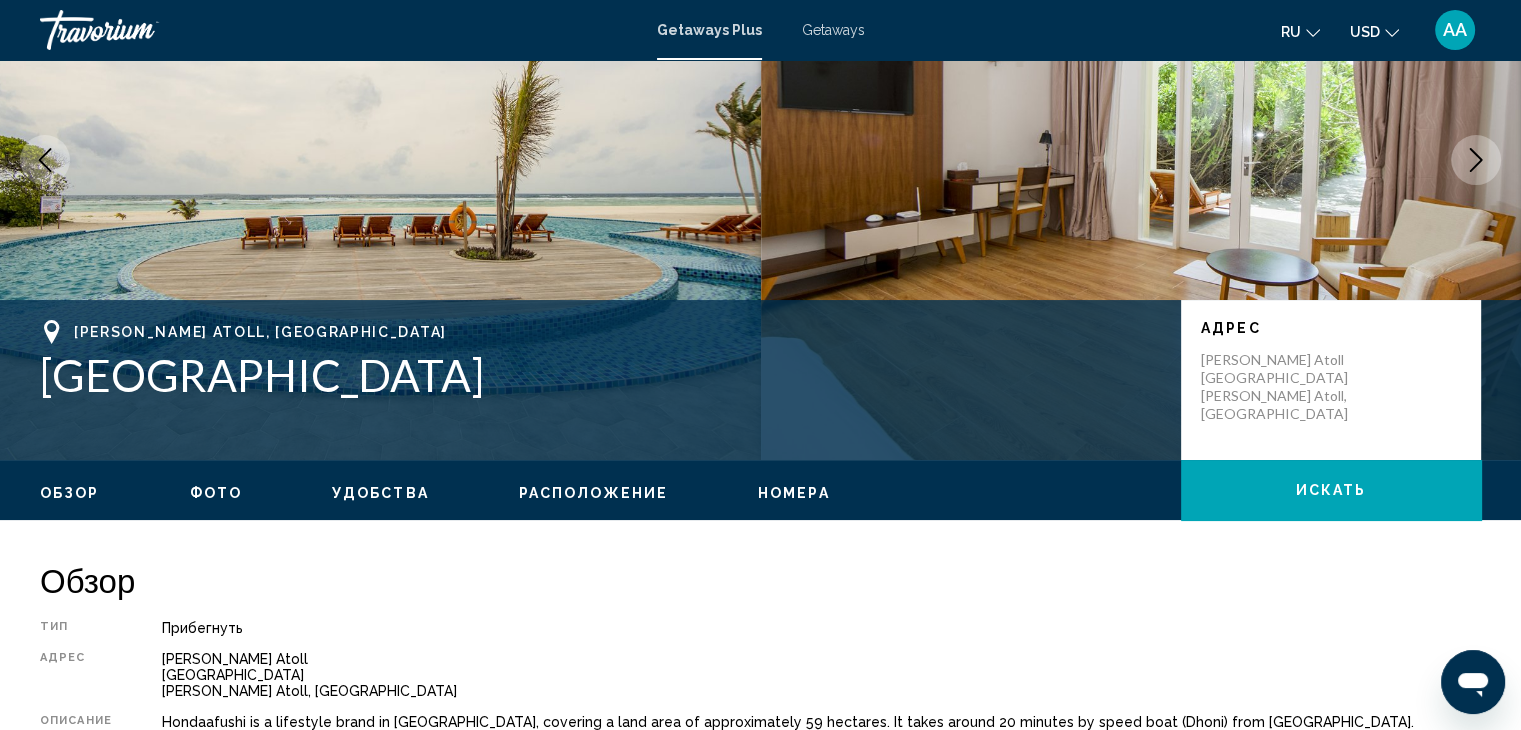 click on "Обзор" at bounding box center [760, 580] 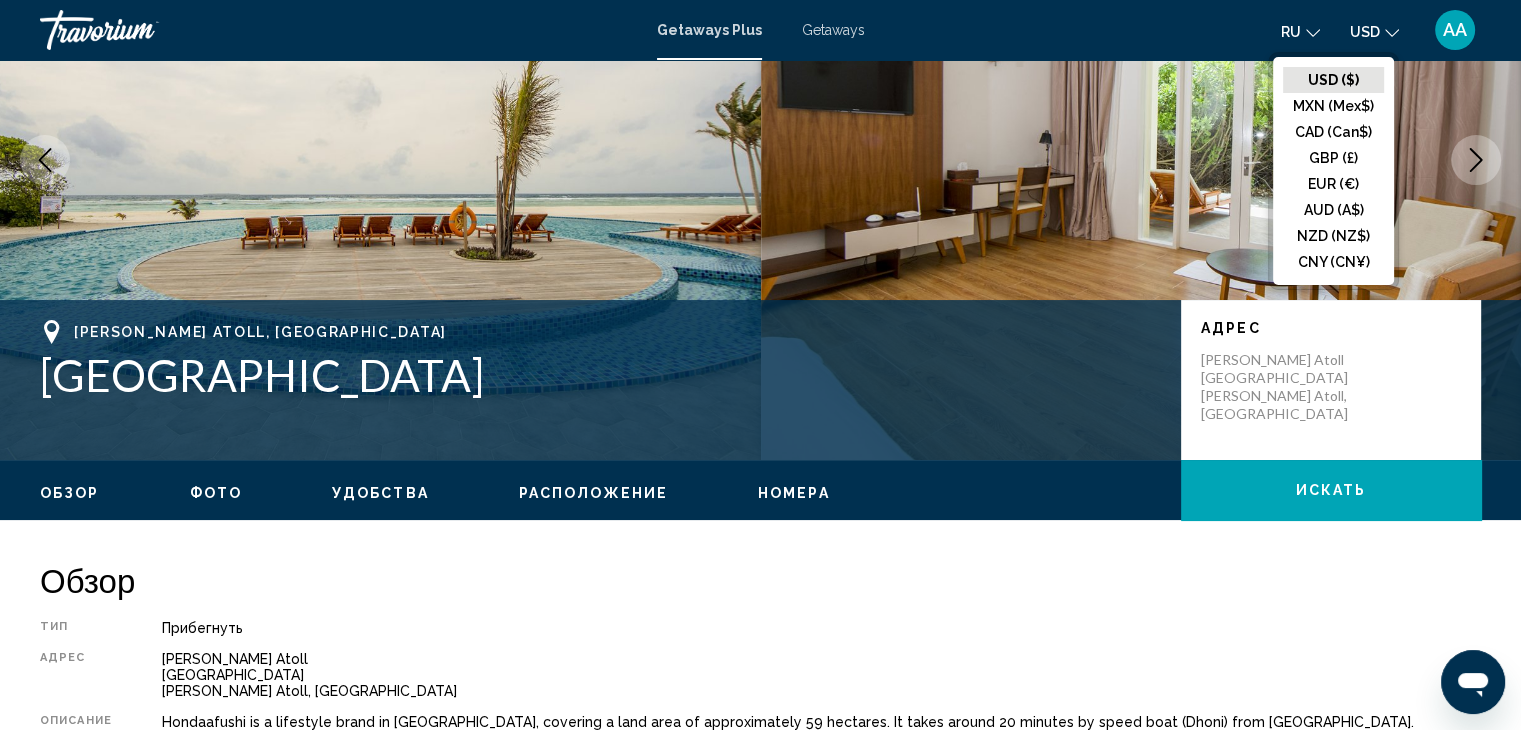 click 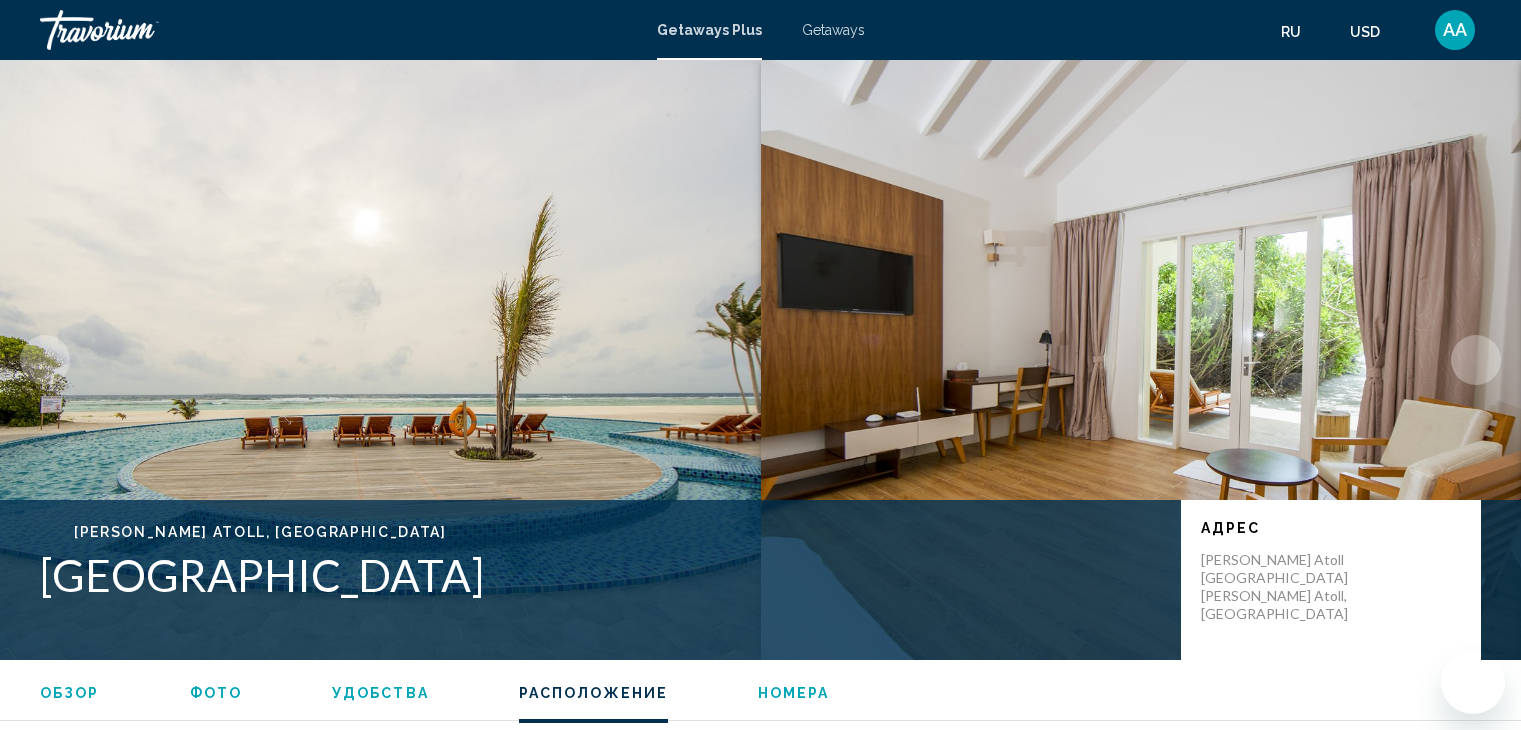 scroll, scrollTop: 2911, scrollLeft: 0, axis: vertical 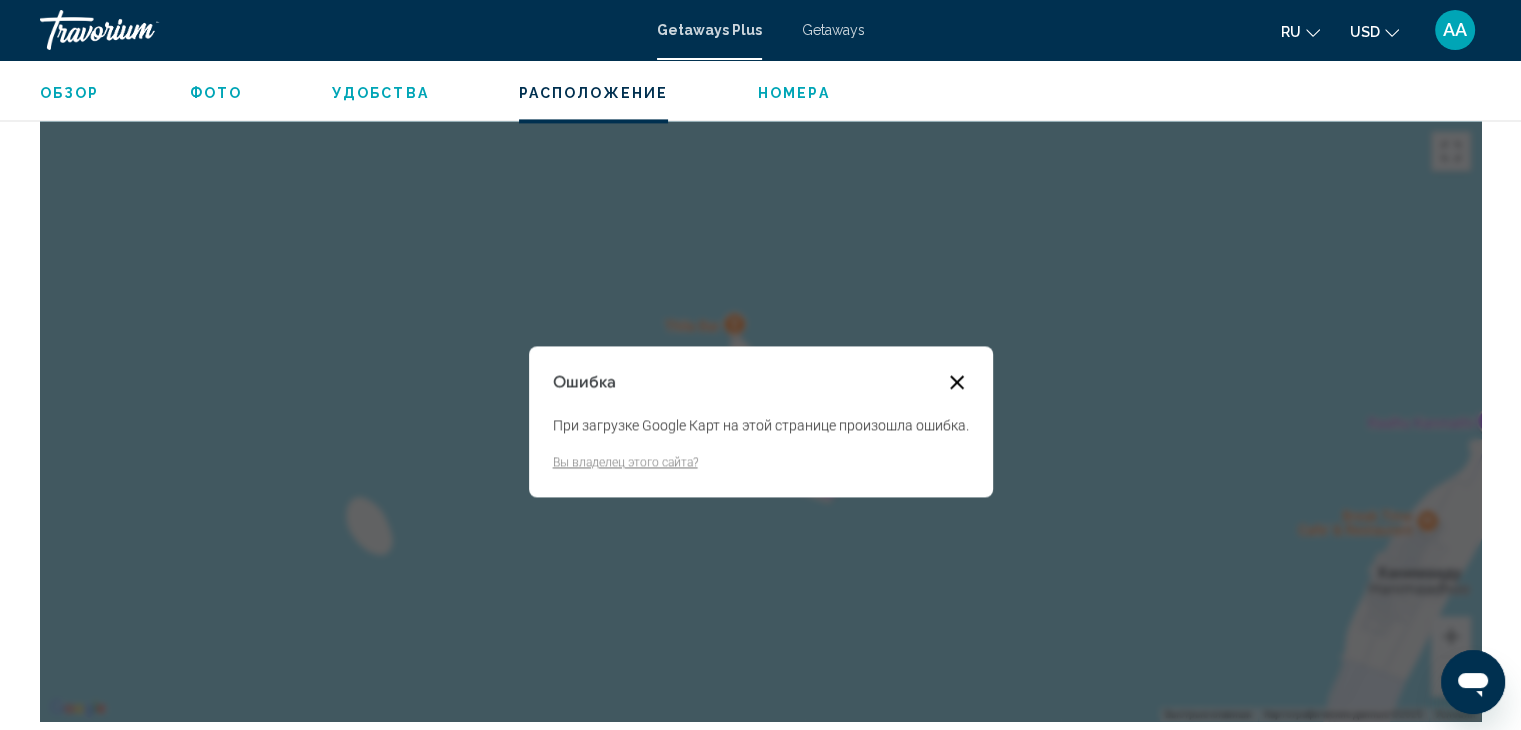 drag, startPoint x: 948, startPoint y: 362, endPoint x: 971, endPoint y: 348, distance: 26.925823 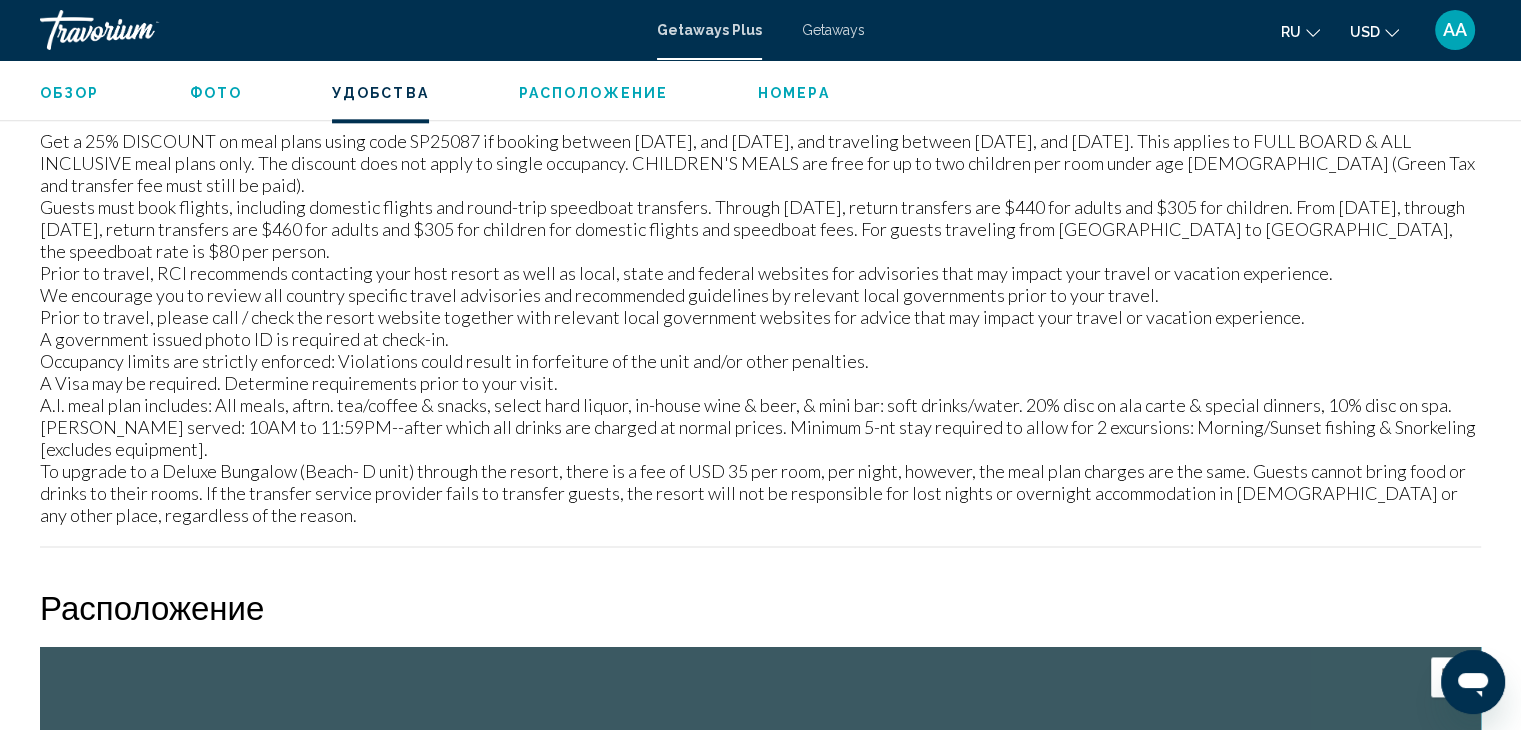 scroll, scrollTop: 2359, scrollLeft: 0, axis: vertical 